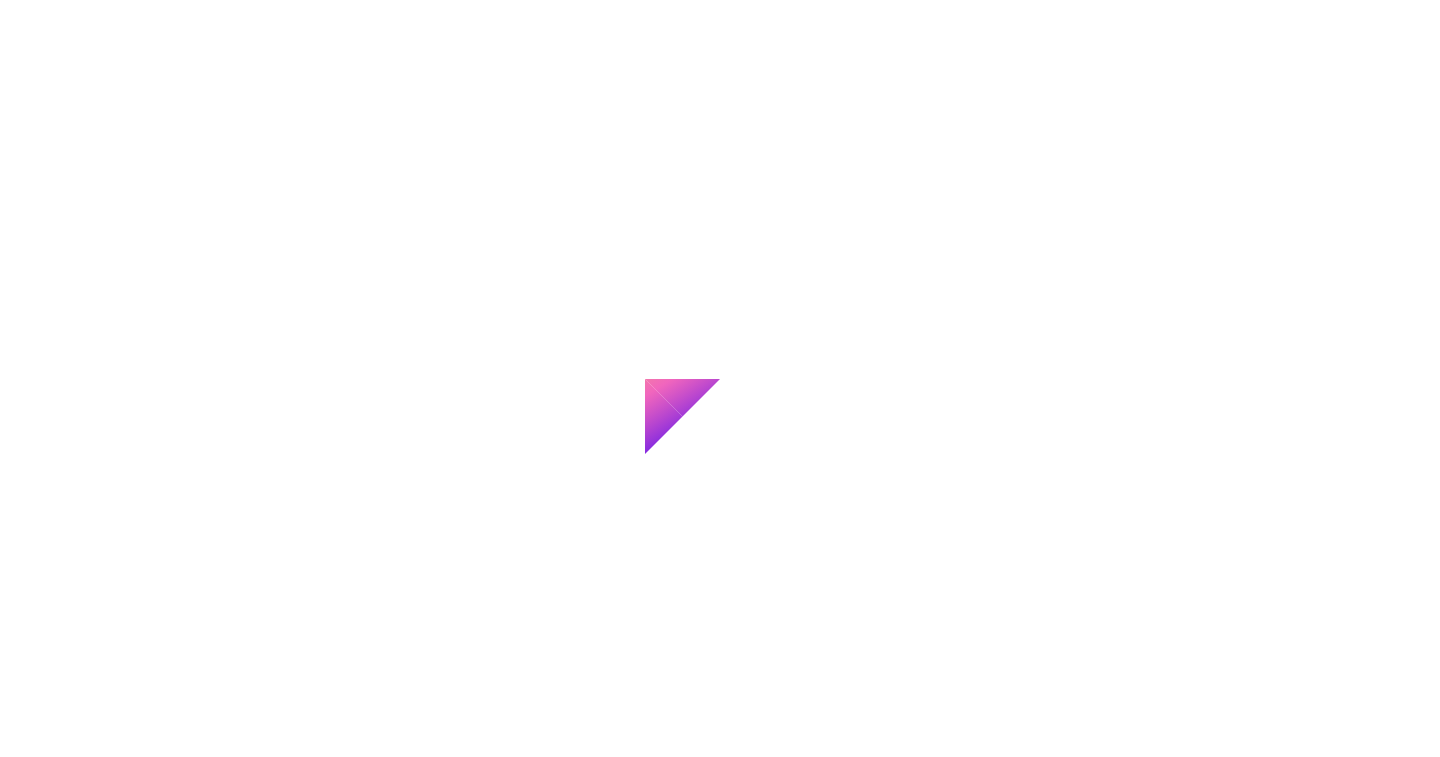 scroll, scrollTop: 0, scrollLeft: 0, axis: both 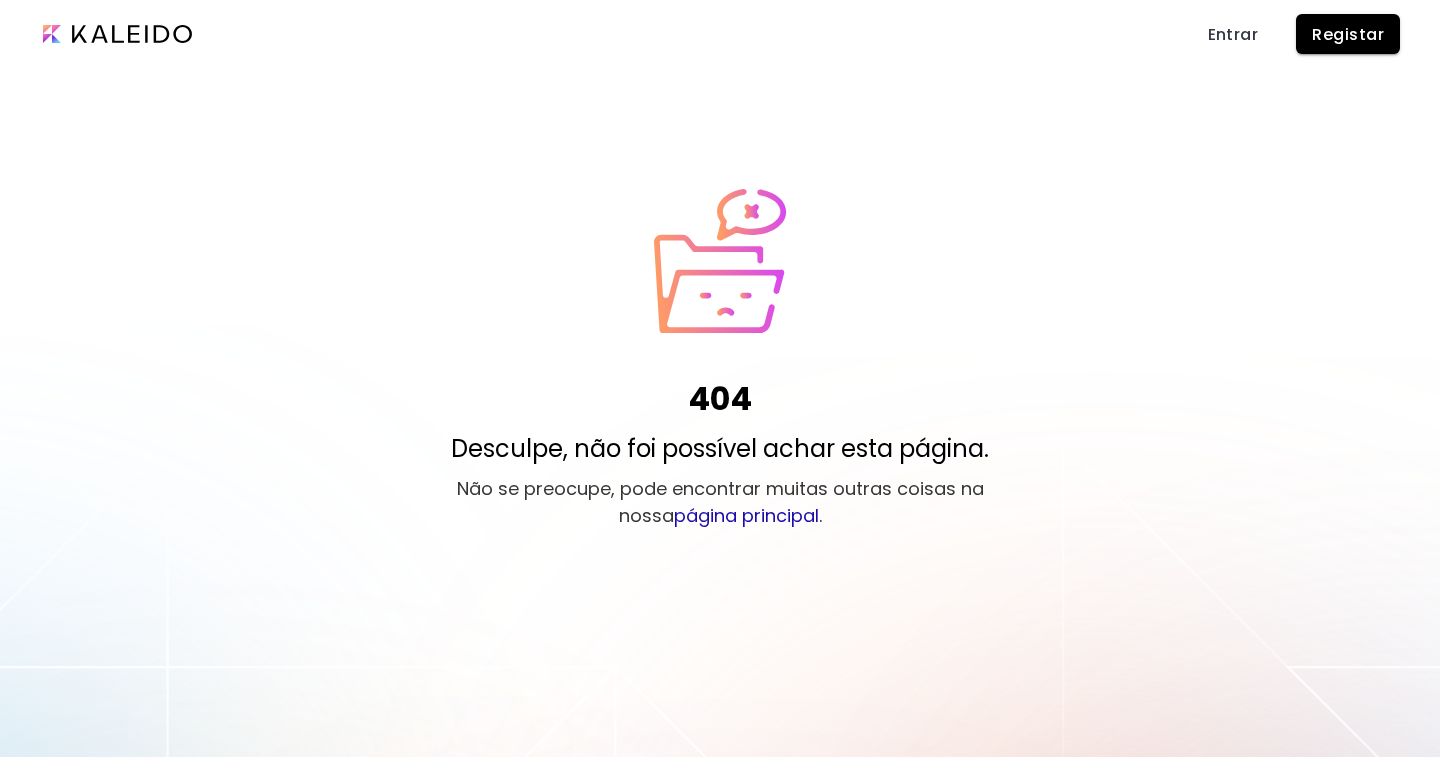 click on "Entrar" at bounding box center (1233, 34) 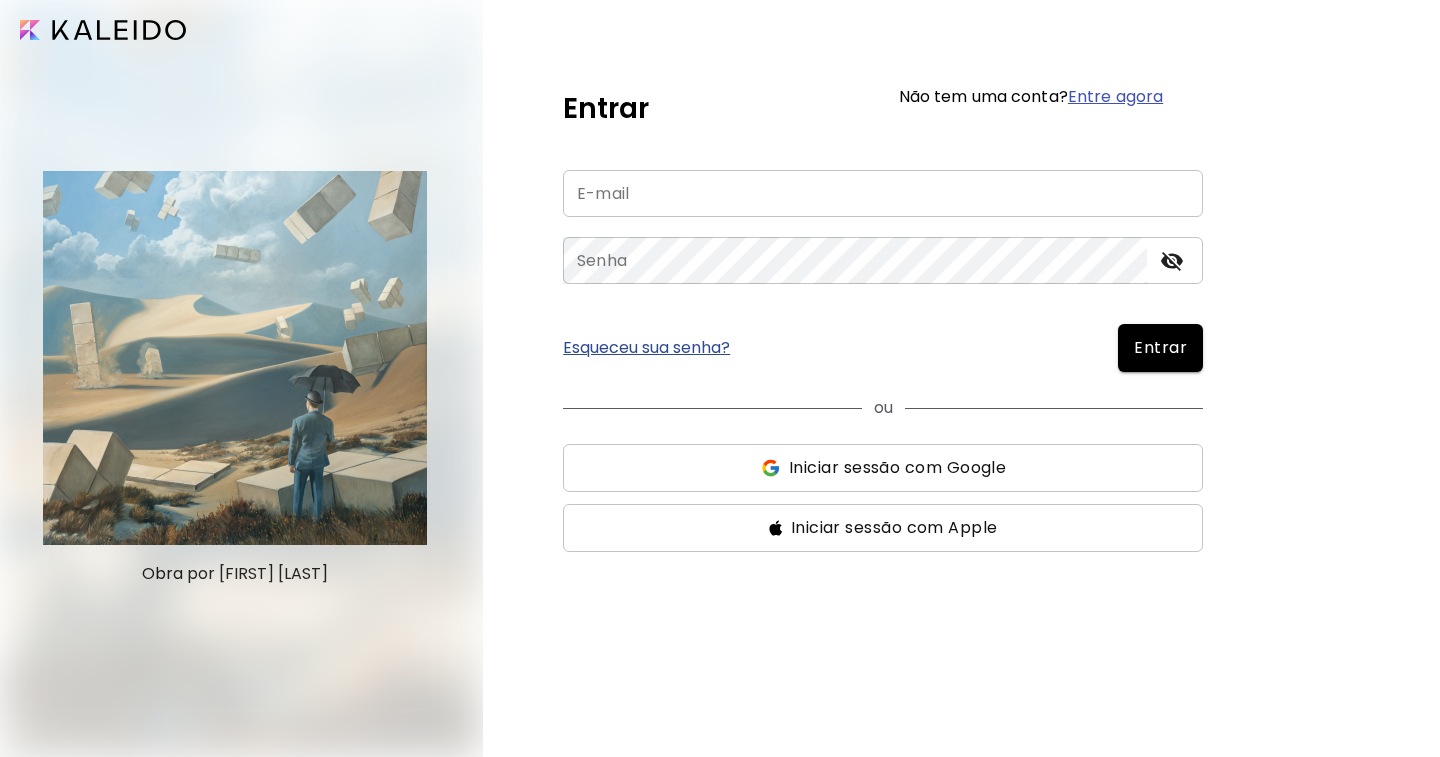 click at bounding box center (883, 193) 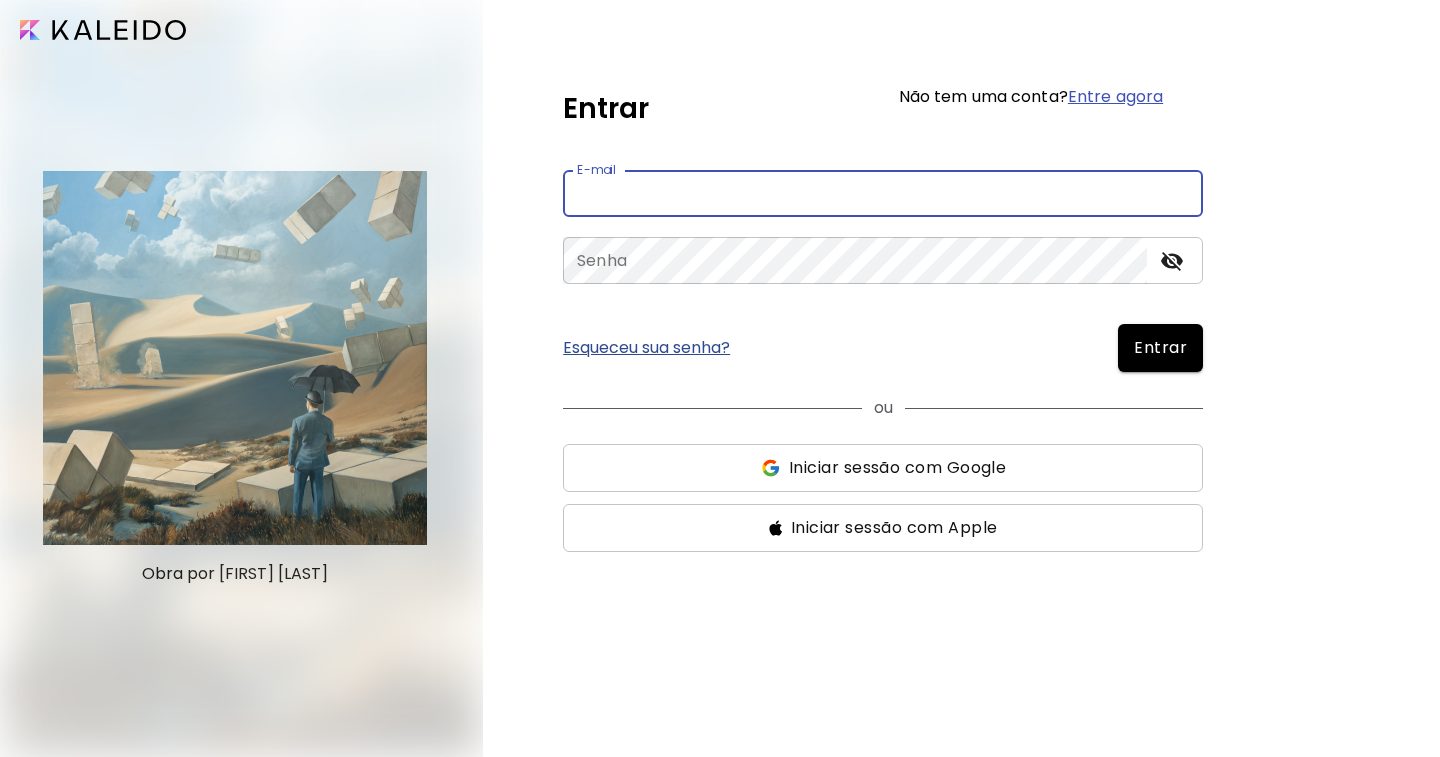 type on "**********" 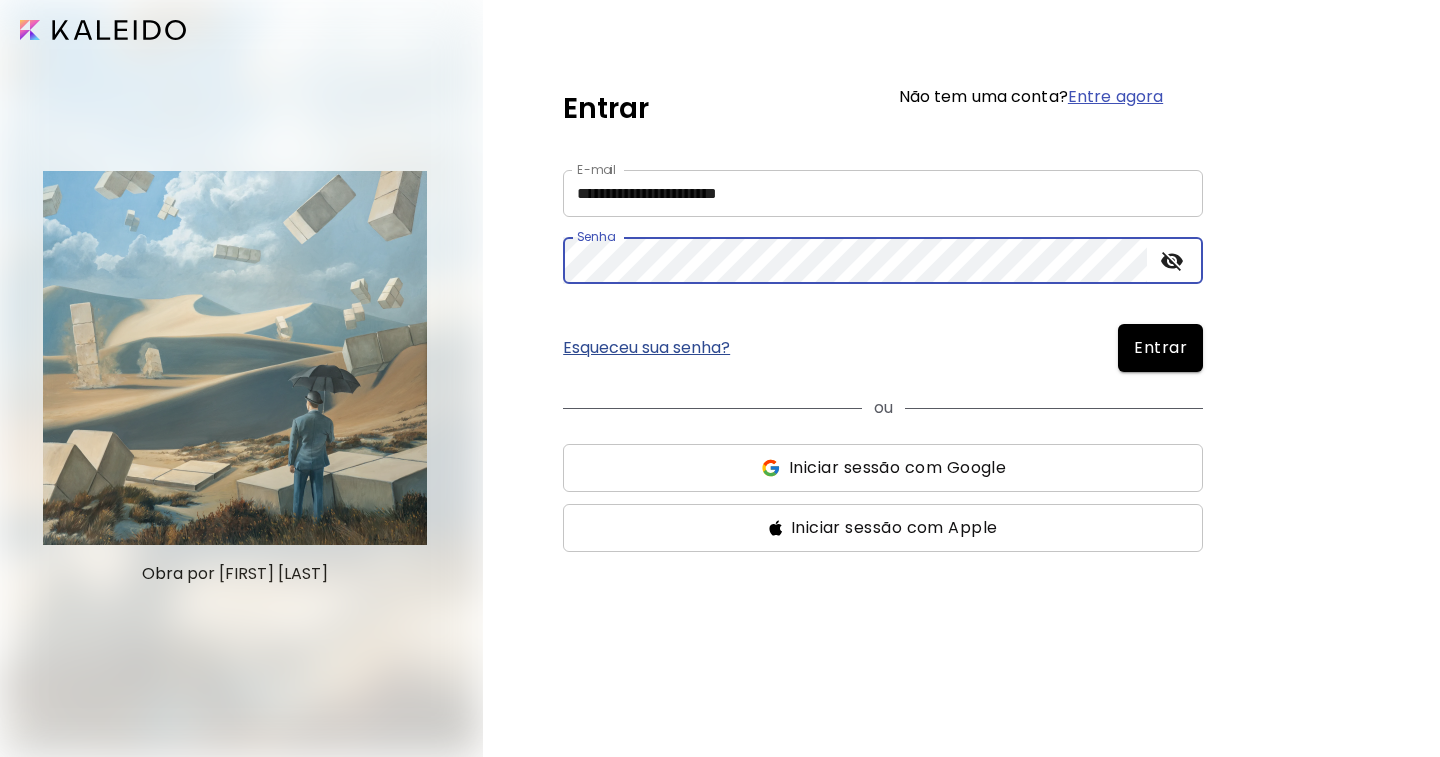 click on "Entrar" at bounding box center [1160, 348] 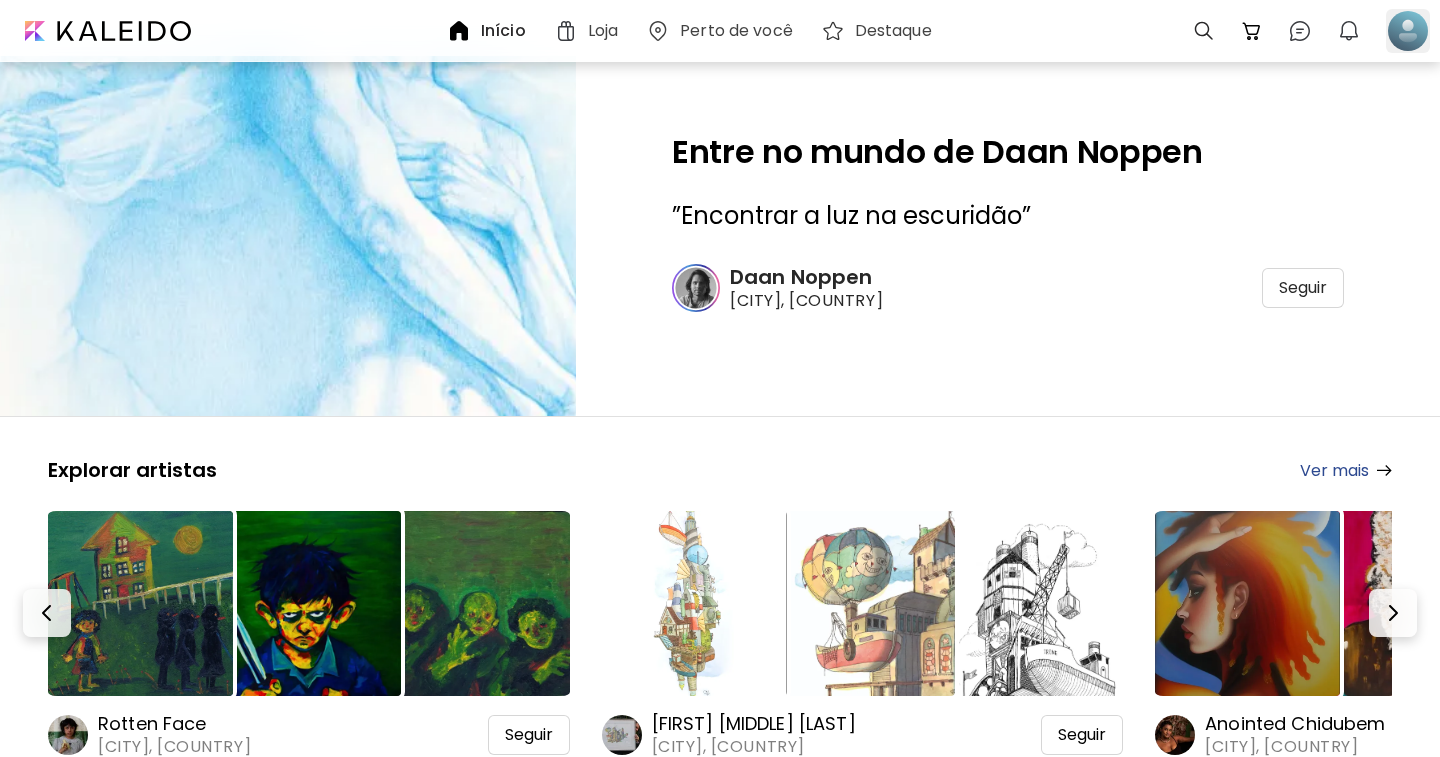click at bounding box center [1408, 31] 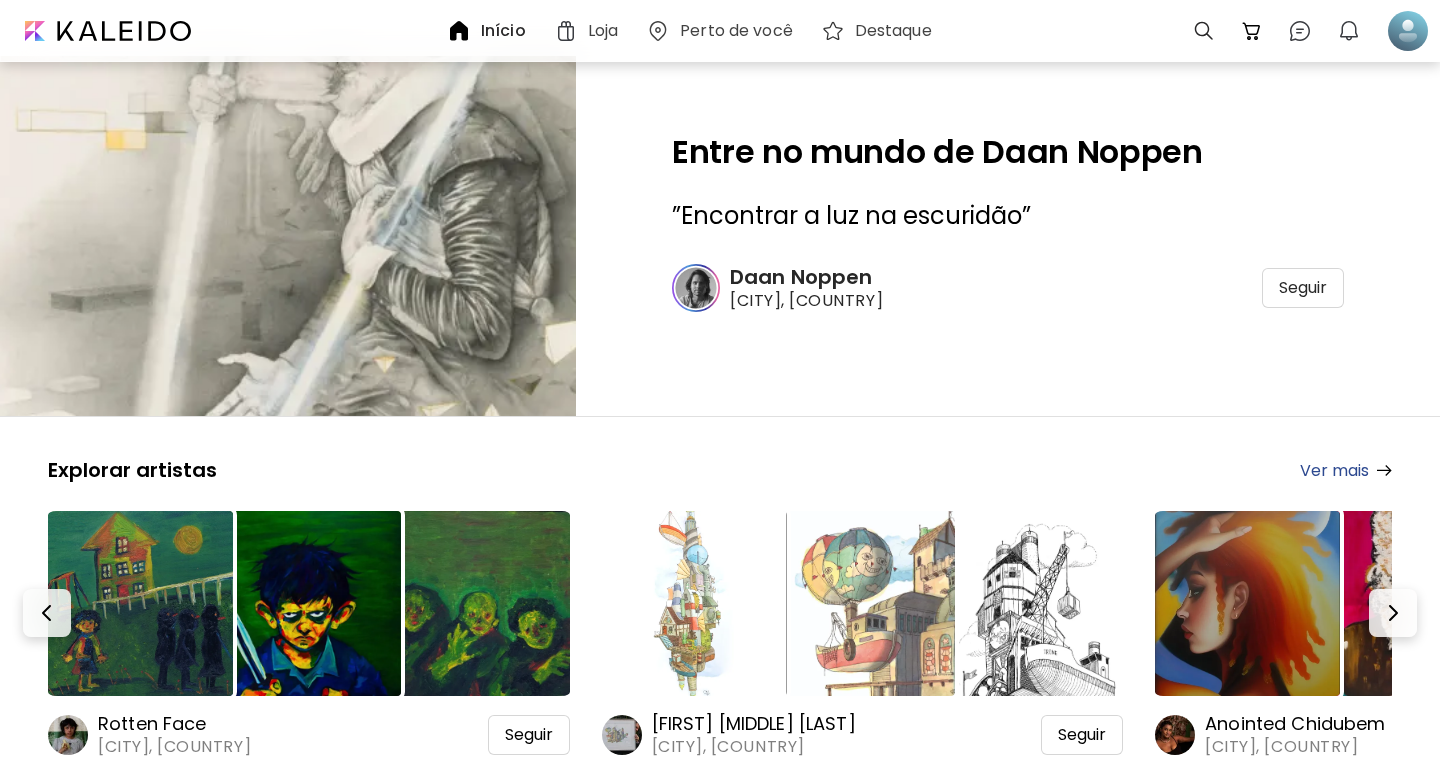 scroll, scrollTop: 300, scrollLeft: 0, axis: vertical 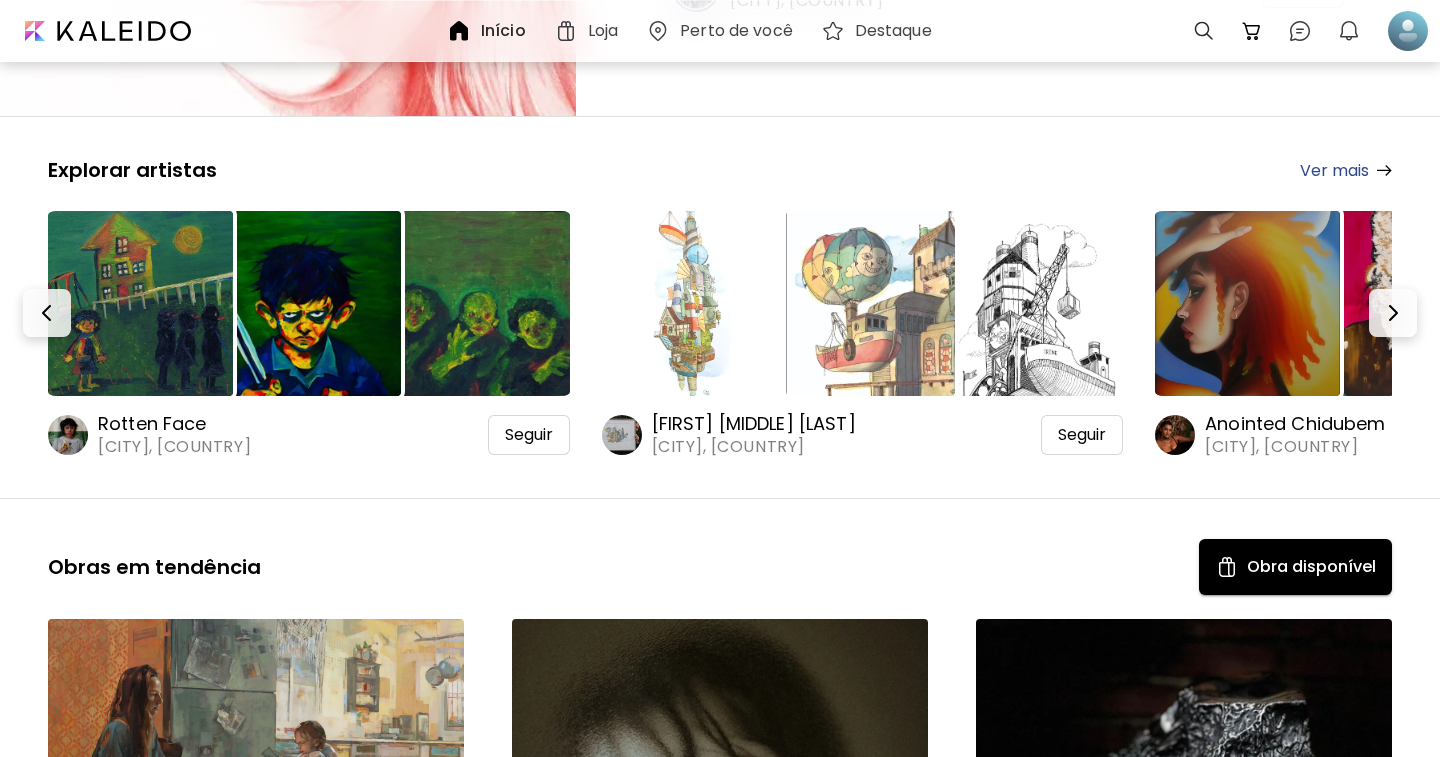 click on "Rotten Face" at bounding box center [177, 424] 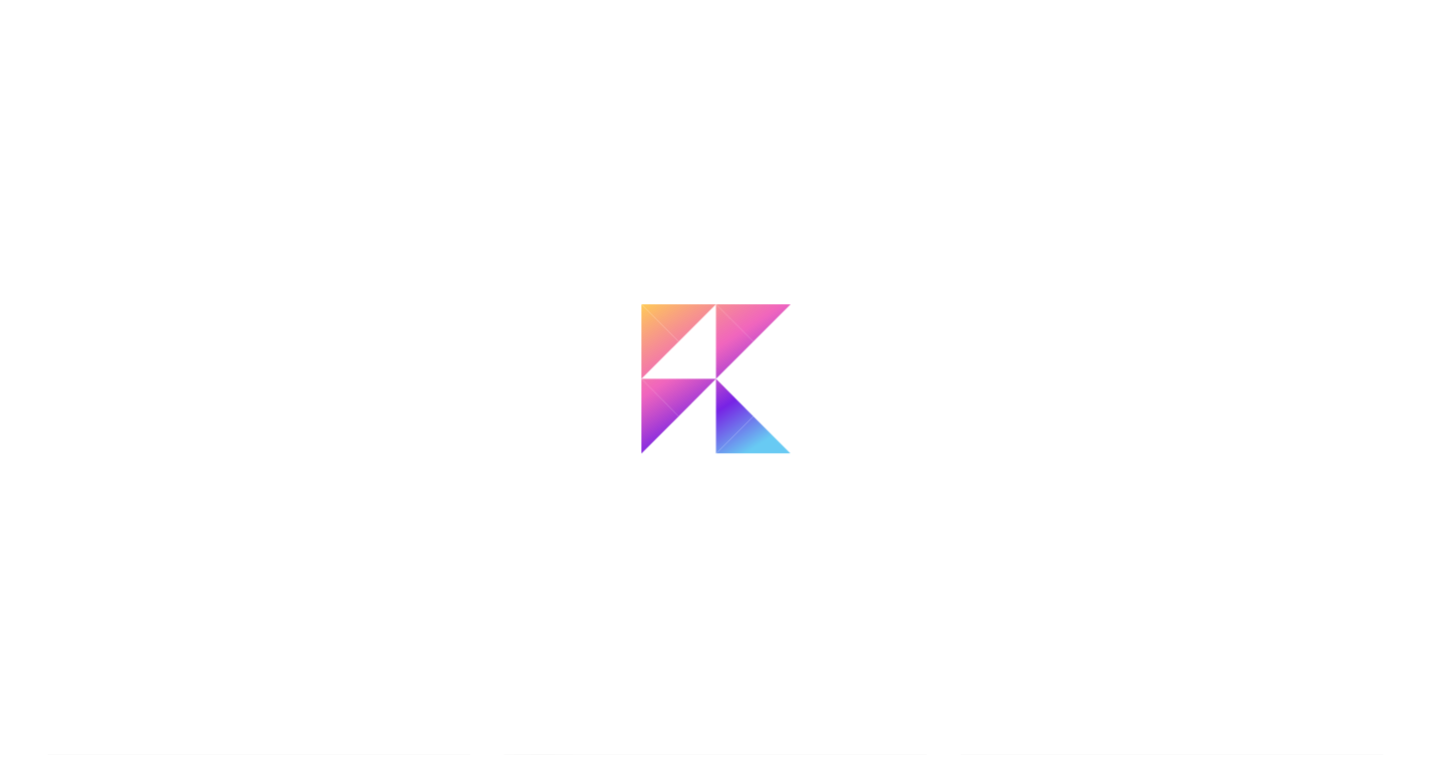 scroll, scrollTop: 0, scrollLeft: 0, axis: both 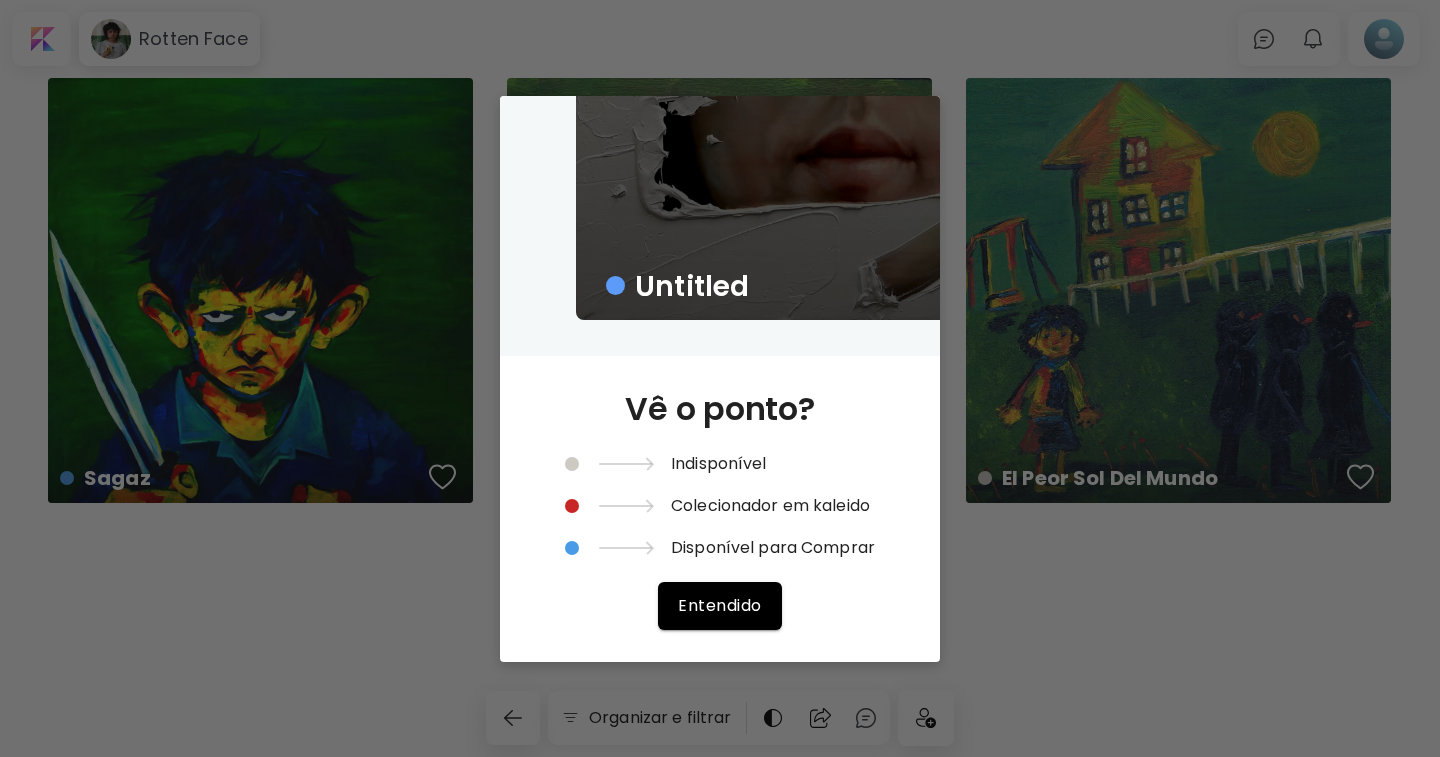 click on "Untitled Vê o ponto? Indisponível Colecionador em kaleido Disponível para Comprar Entendido" at bounding box center [720, 378] 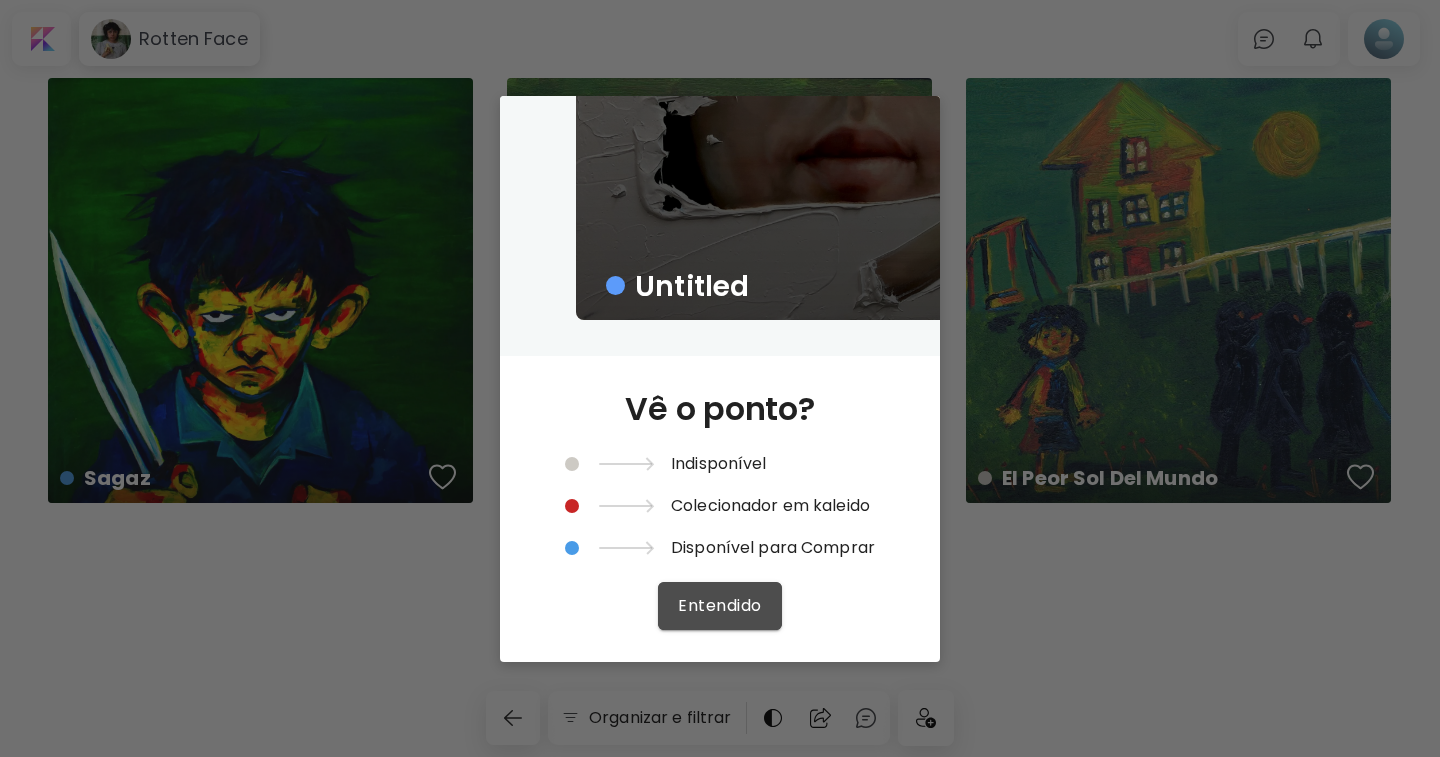 click on "Entendido" at bounding box center (719, 605) 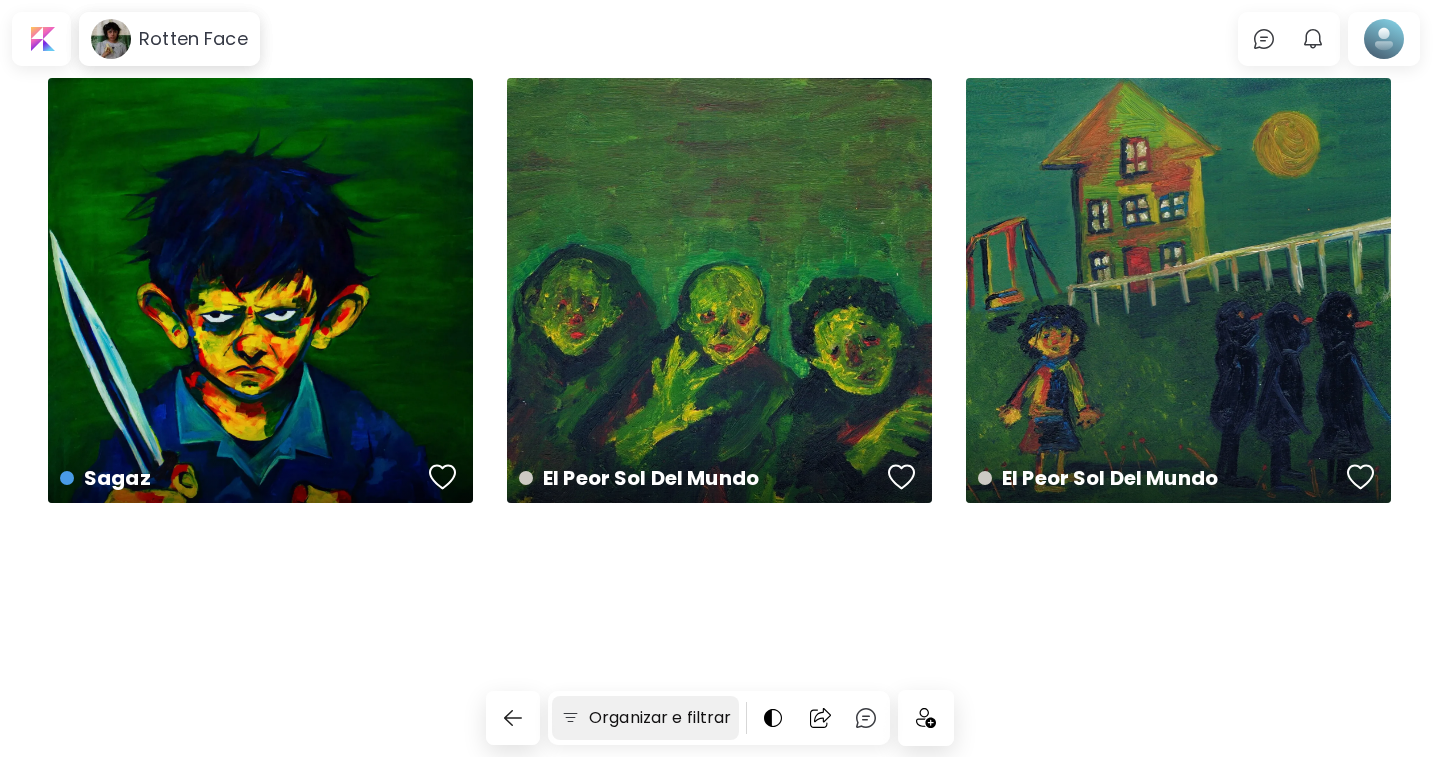 click at bounding box center [570, 718] 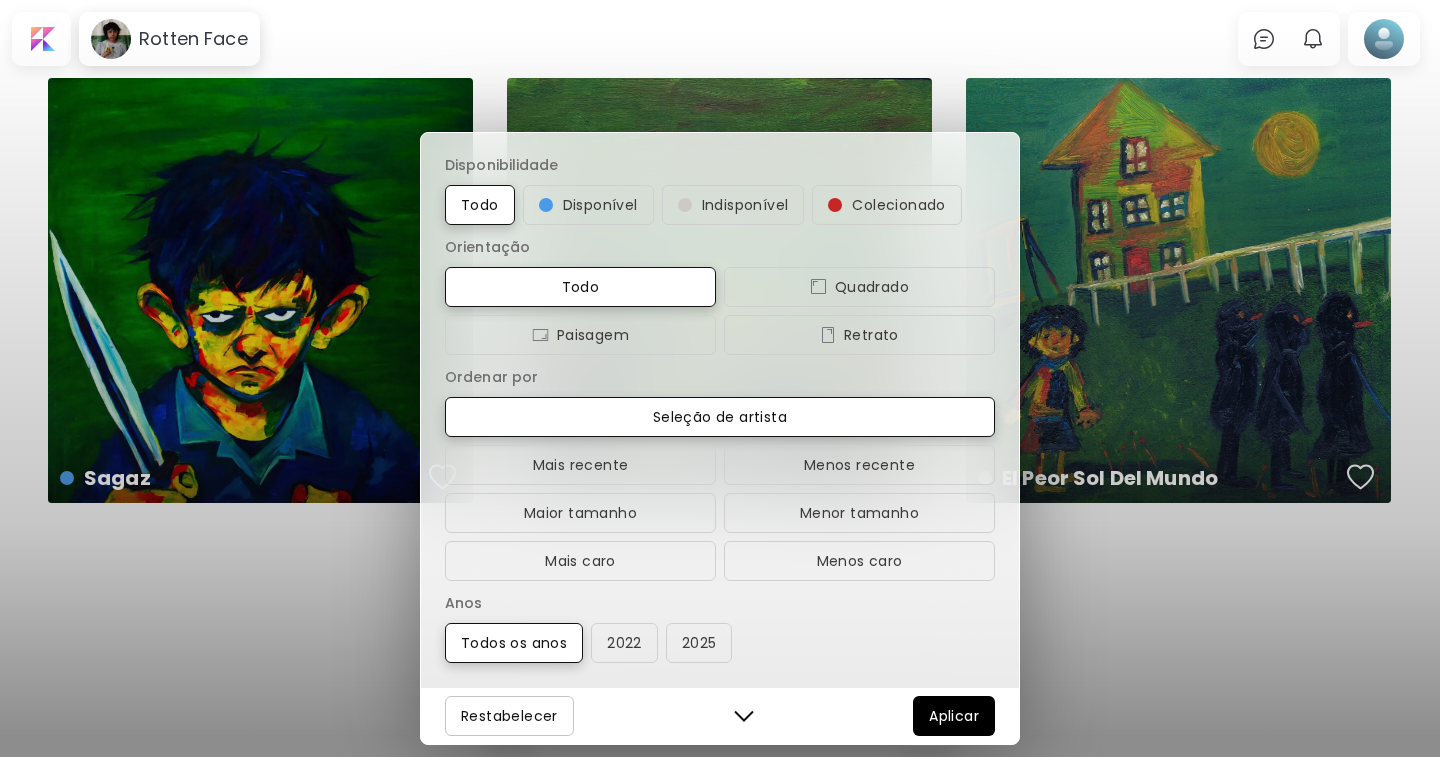 click on "Disponibilidade Todo Disponível Indisponível Colecionado Orientação Todo Quadrado Paisagem Retrato Ordenar por Seleção de artista Mais recente Menos recente Maior tamanho Menor tamanho Mais caro Menos caro Anos Todos os anos [YEAR] [YEAR] Restabelecer Aplicar" at bounding box center [720, 378] 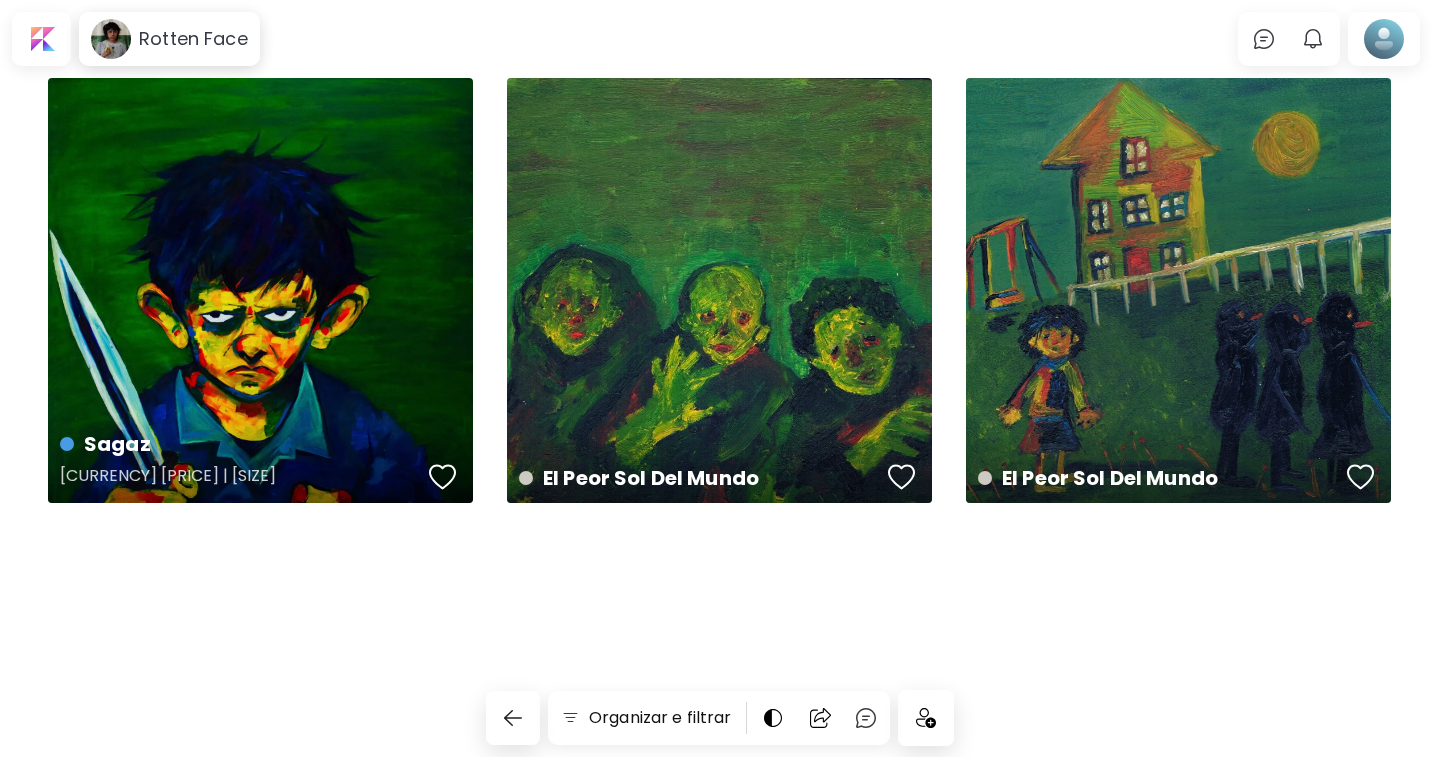 click on "Sagaz [CURRENCY] [PRICE]  |  [SIZE]" at bounding box center (260, 290) 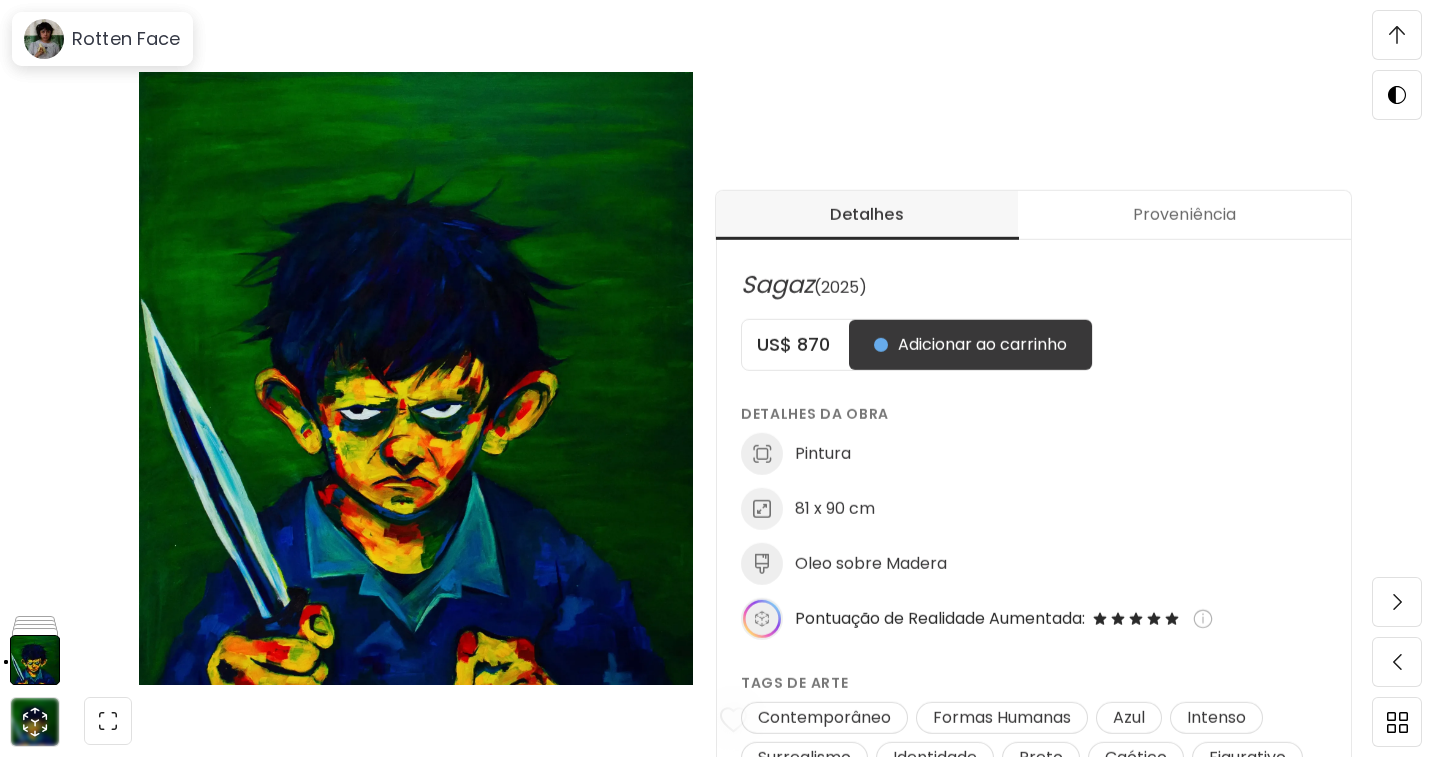 scroll, scrollTop: 700, scrollLeft: 0, axis: vertical 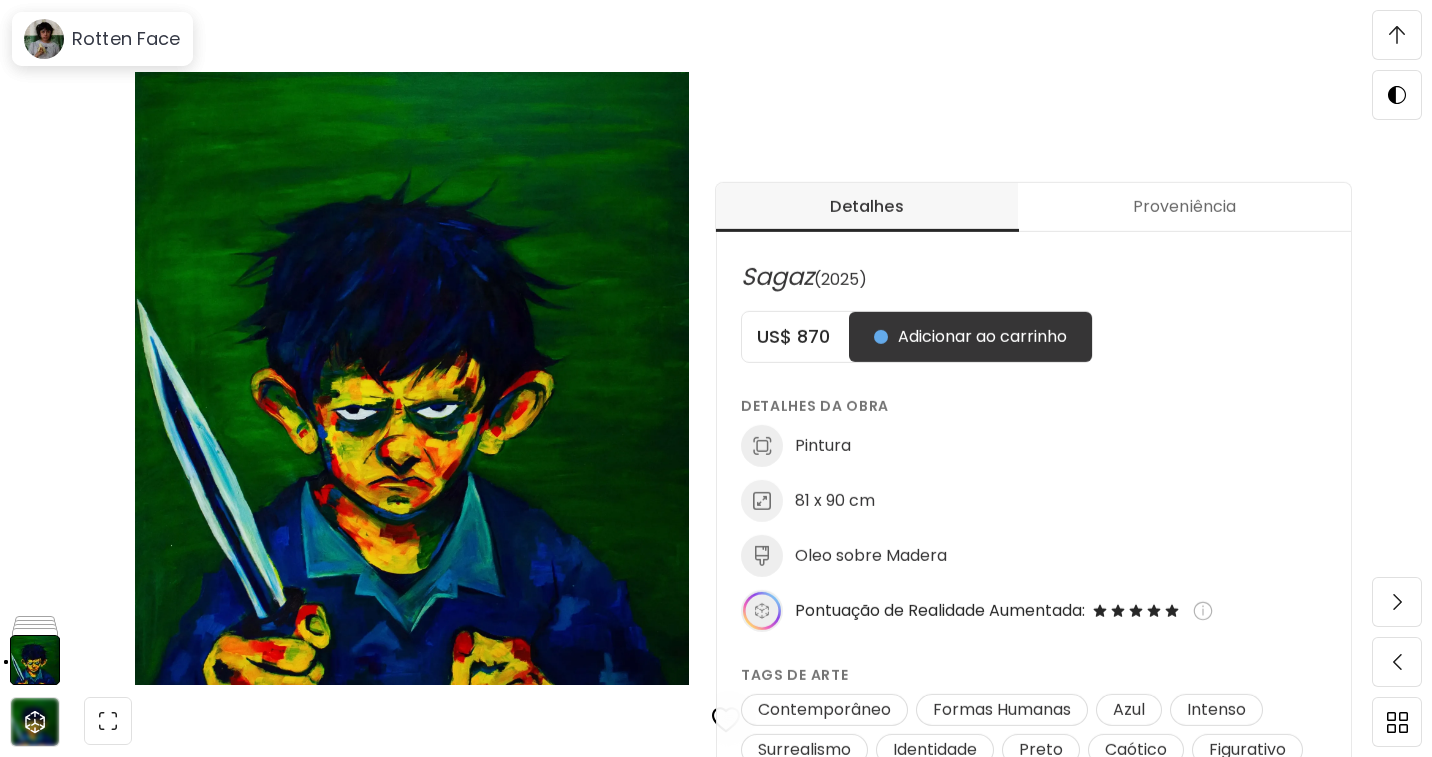 click on "Rotten Face Sagaz Sagaz Pintura   |  [SIZE] [ARTIST_NAME]   ( [YEAR] ) [CURRENCY] [PRICE] Adicionar ao carrinho   Detalhes da obra Pintura [SIZE] Oleo sobre Madera Pontuação de Realidade Aumentada: Tags de arte Contemporâneo Formas Humanas Azul Intenso Surrealismo Identidade Preto Caótico Figurativo Emoções Verde Vulnerável Expressionismo Vermelho Escuro Moderno Amarelo Provocativo Retratos Cru Conflitante Perturbador Declaração da obra "Sagaz" é uma pintura a óleo sobre madeira com [DIMENSION] de altura e [DIMENSION] de largura. Esta pintura contemporânea e surrealista evoca uma mistura de emoções intensas, explorando temas de identidade através de formas humanas. As cores azul, preto, verde, vermelho e amarelo são combinadas num estilo cru e provocador, transmitindo uma atmosfera caótica e sombria. A obra convida à reflexão sobre a vulnerabilidade humana num contexto de conflito, criando uma ligação inquietante com o espetador. Declaração traduzida." at bounding box center (716, -322) 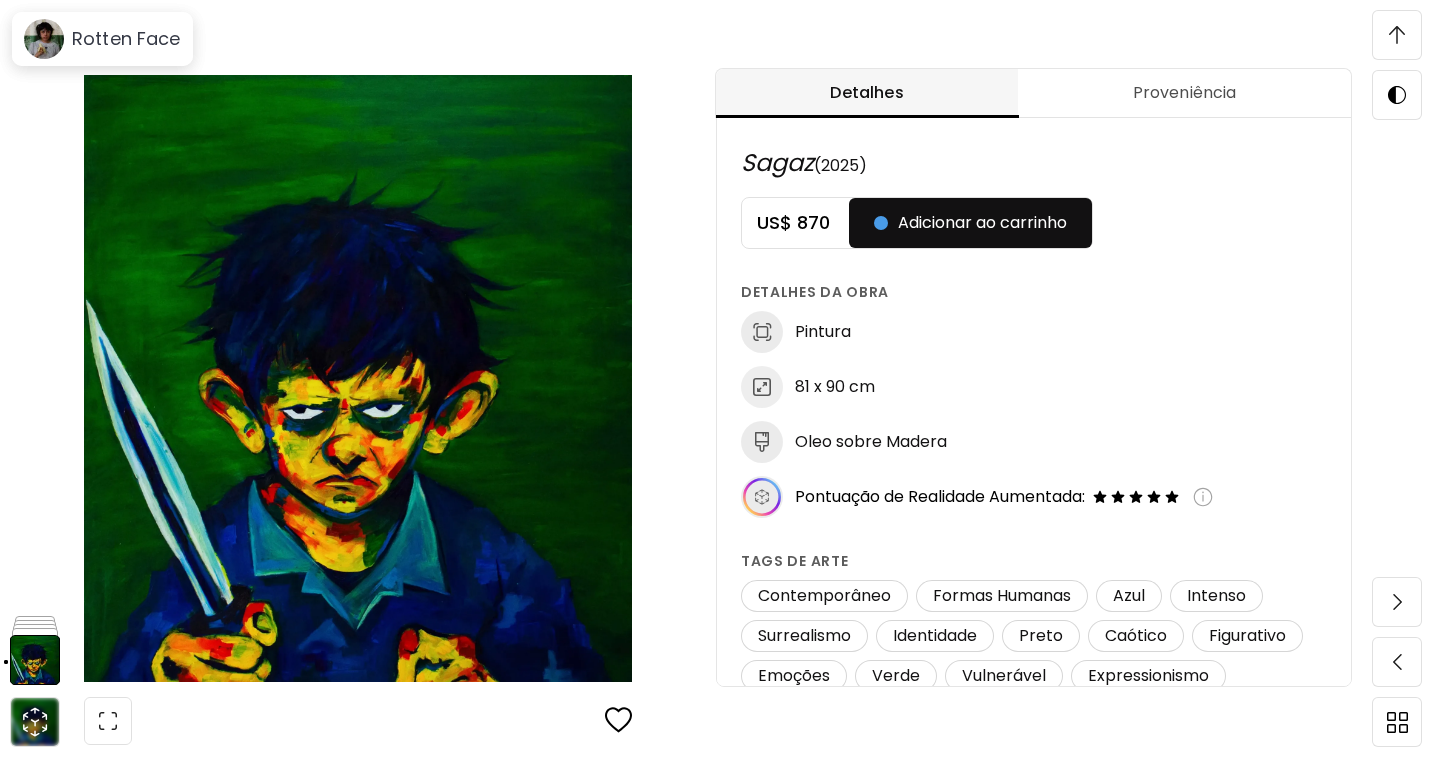 scroll, scrollTop: 1200, scrollLeft: 0, axis: vertical 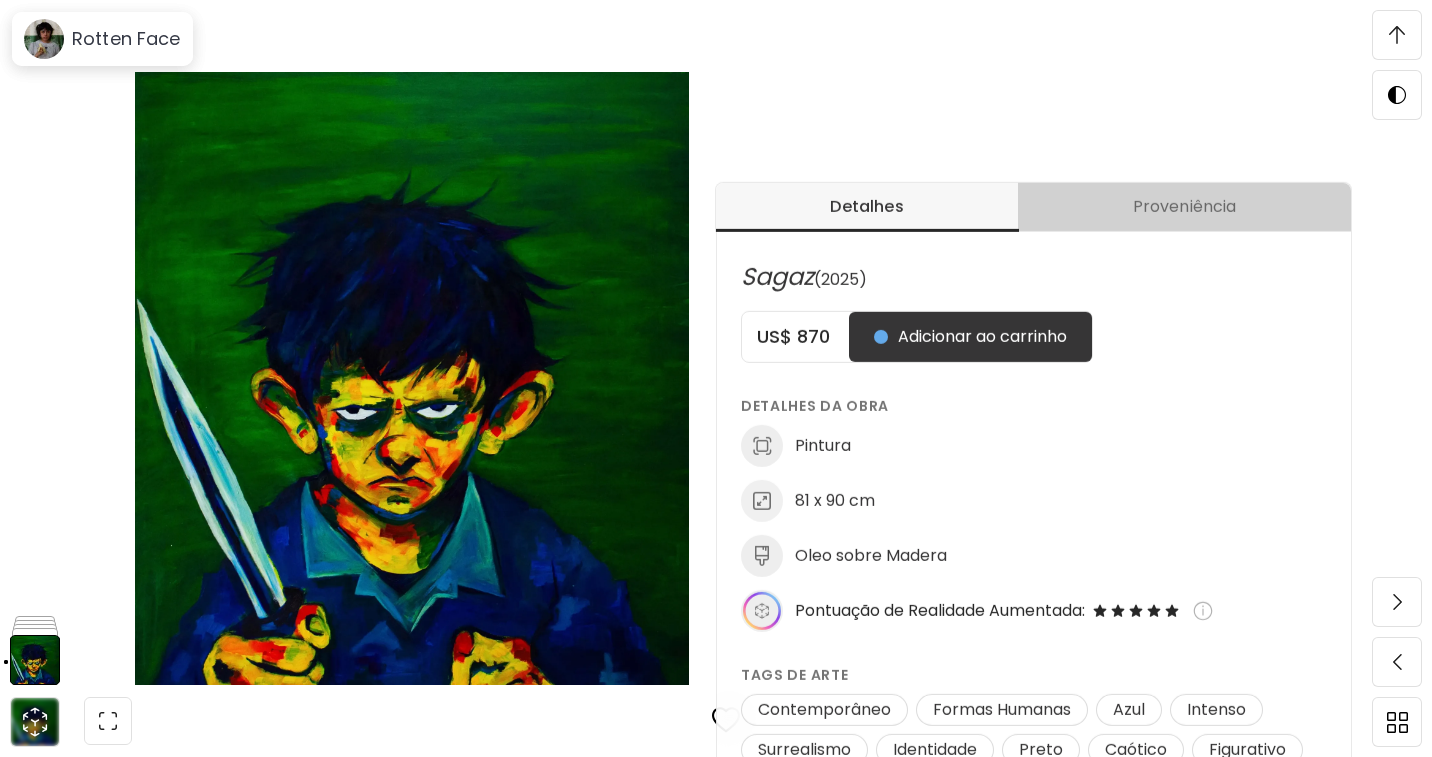 click on "Proveniência" at bounding box center [1184, 207] 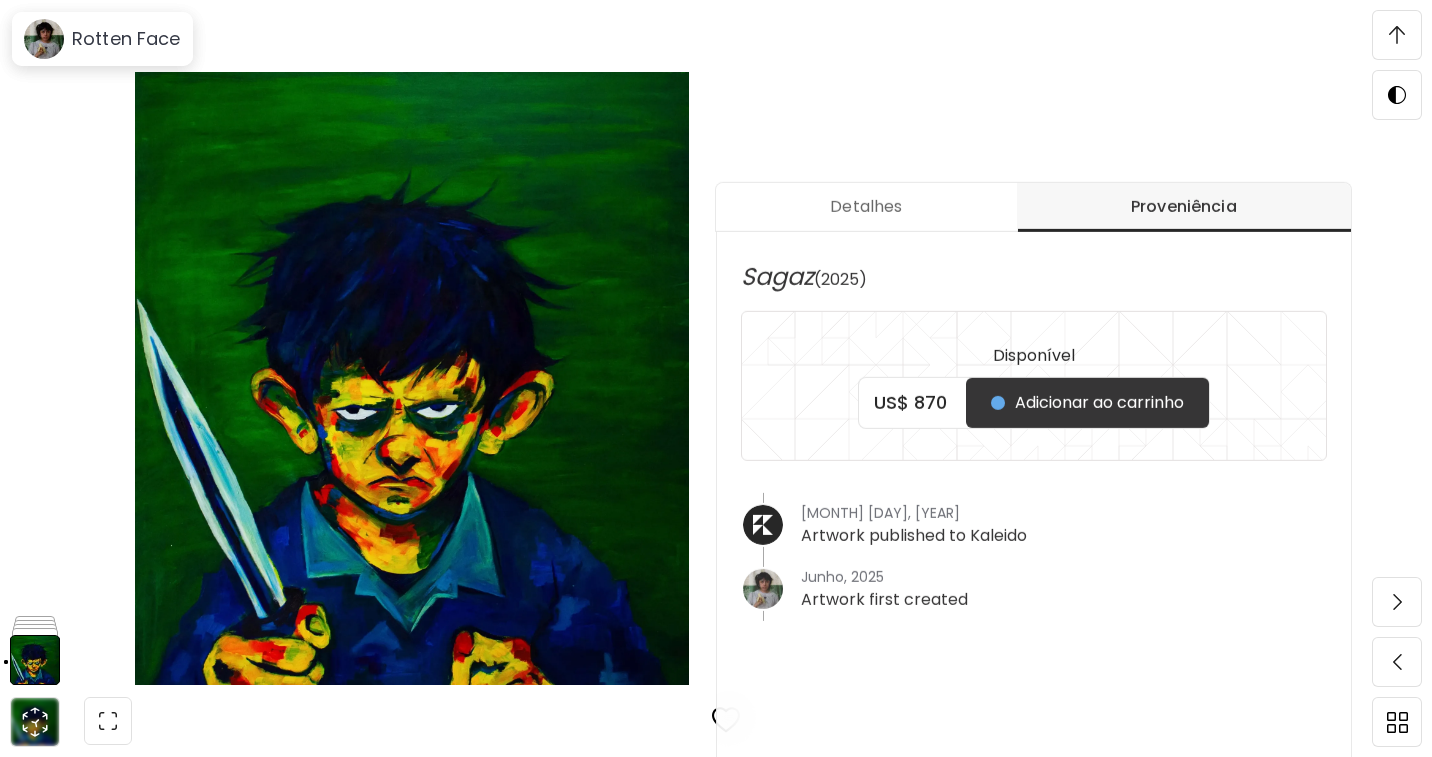 click on "Detalhes" at bounding box center (866, 207) 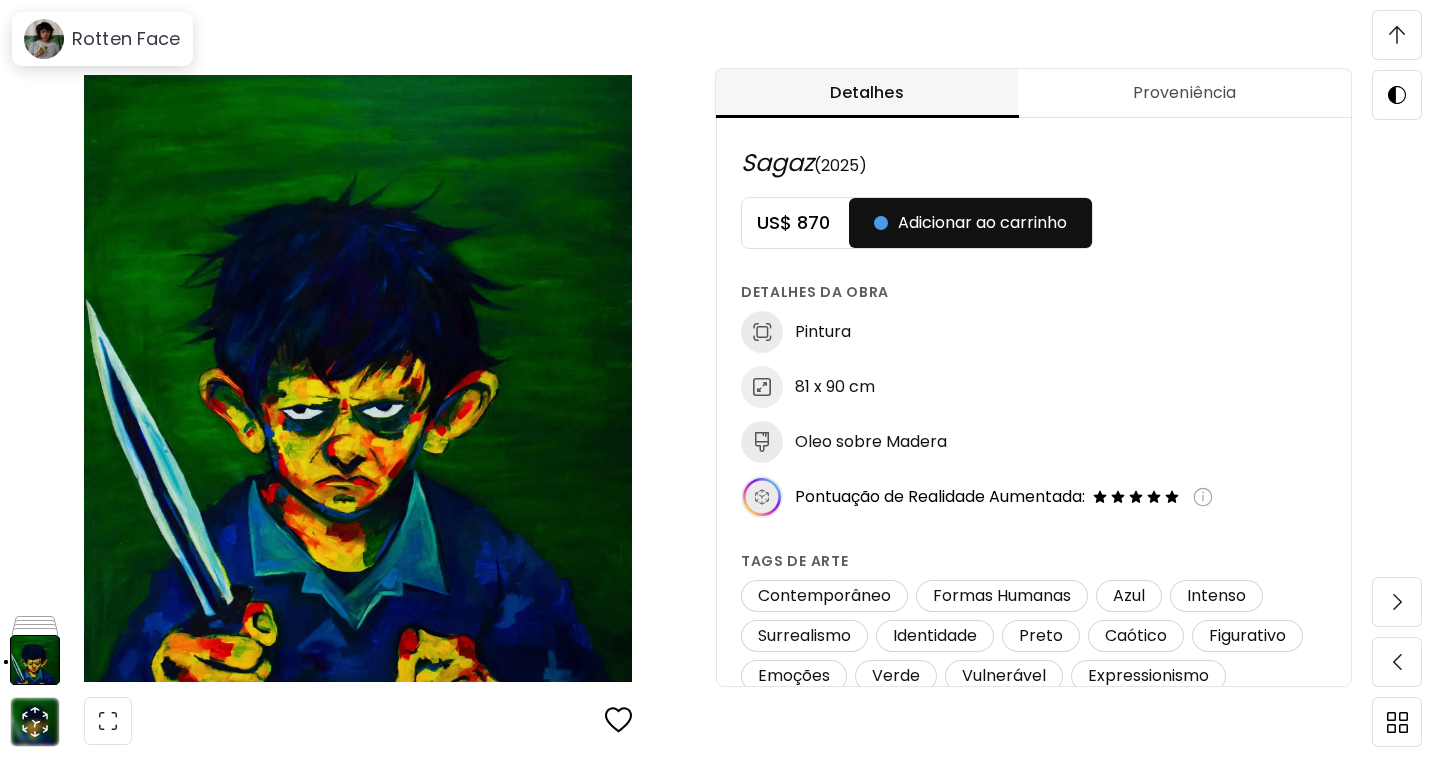 scroll, scrollTop: 1100, scrollLeft: 0, axis: vertical 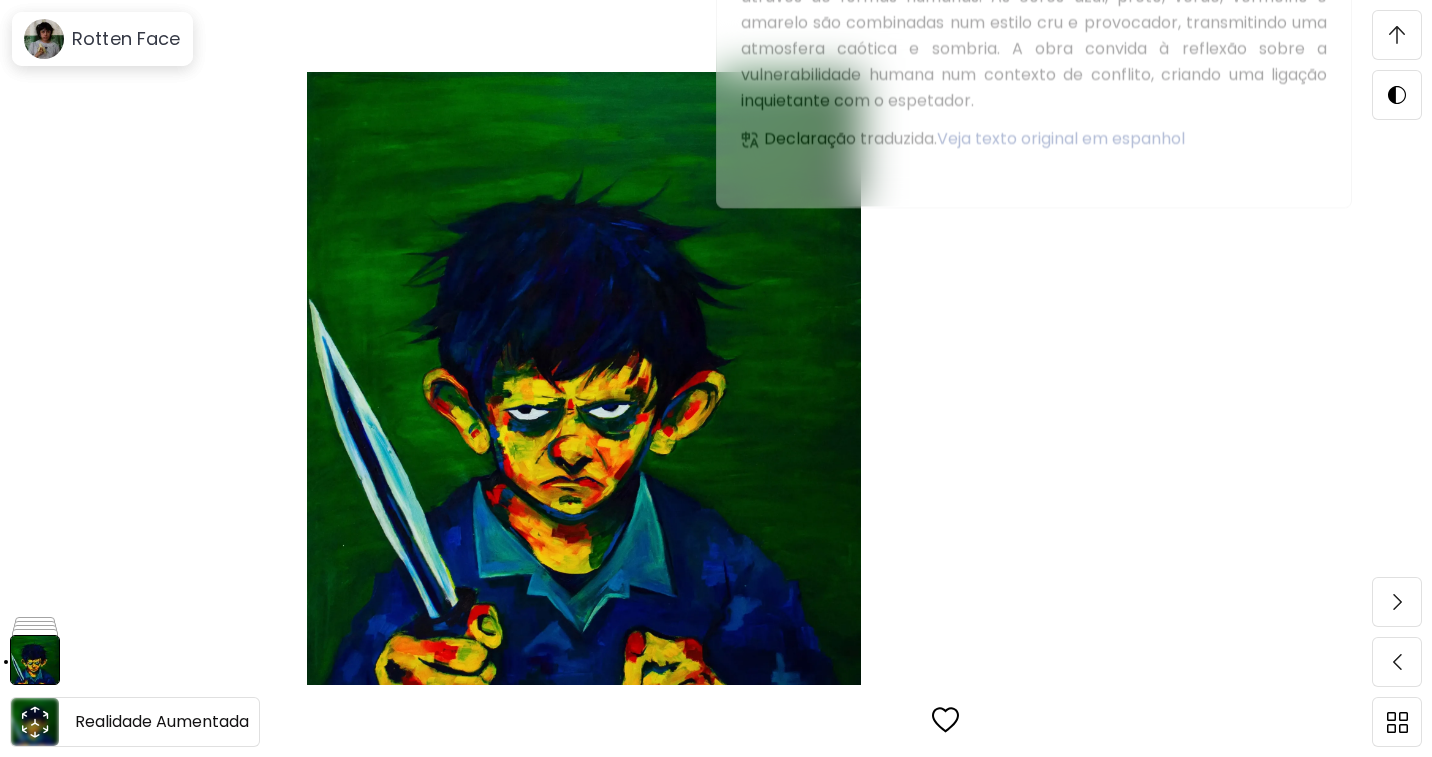 click 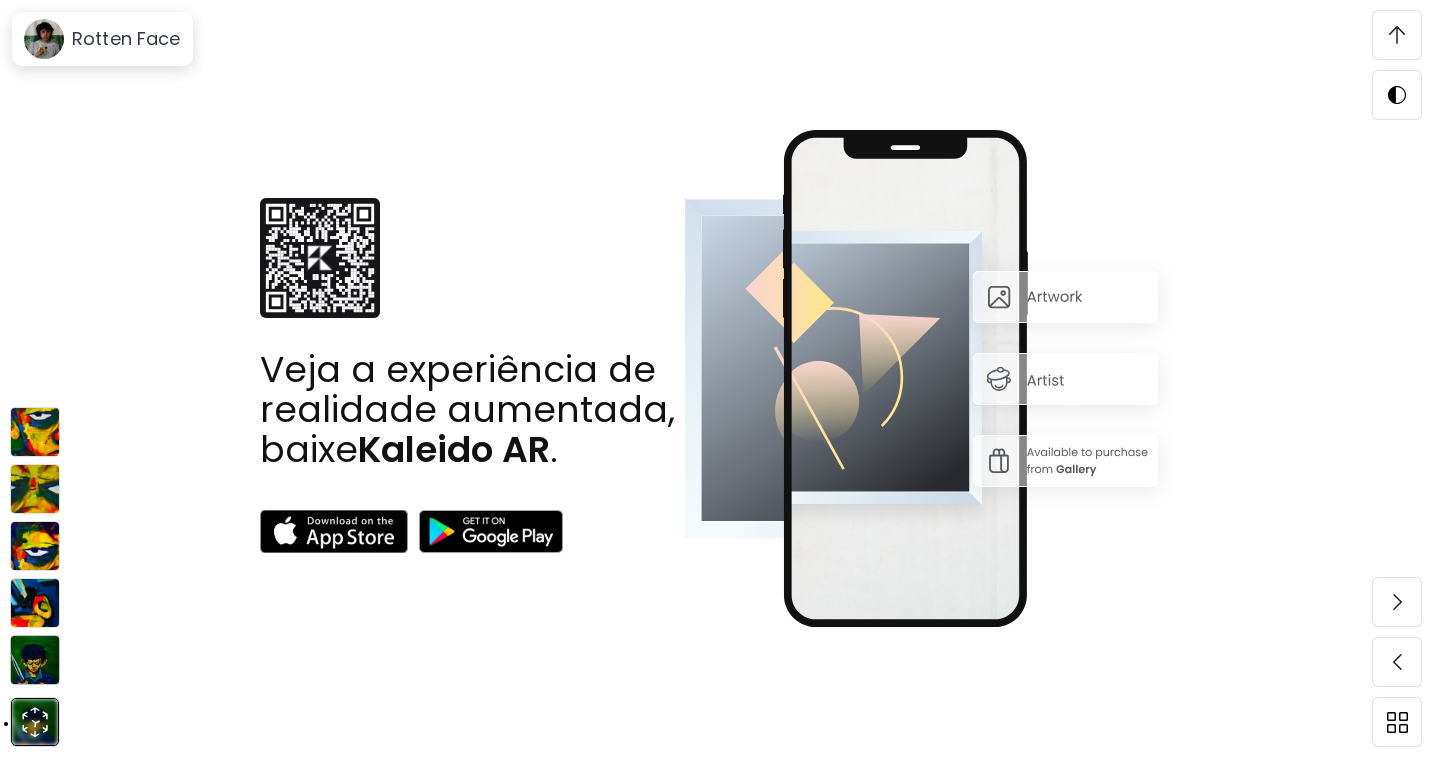 click at bounding box center [35, 660] 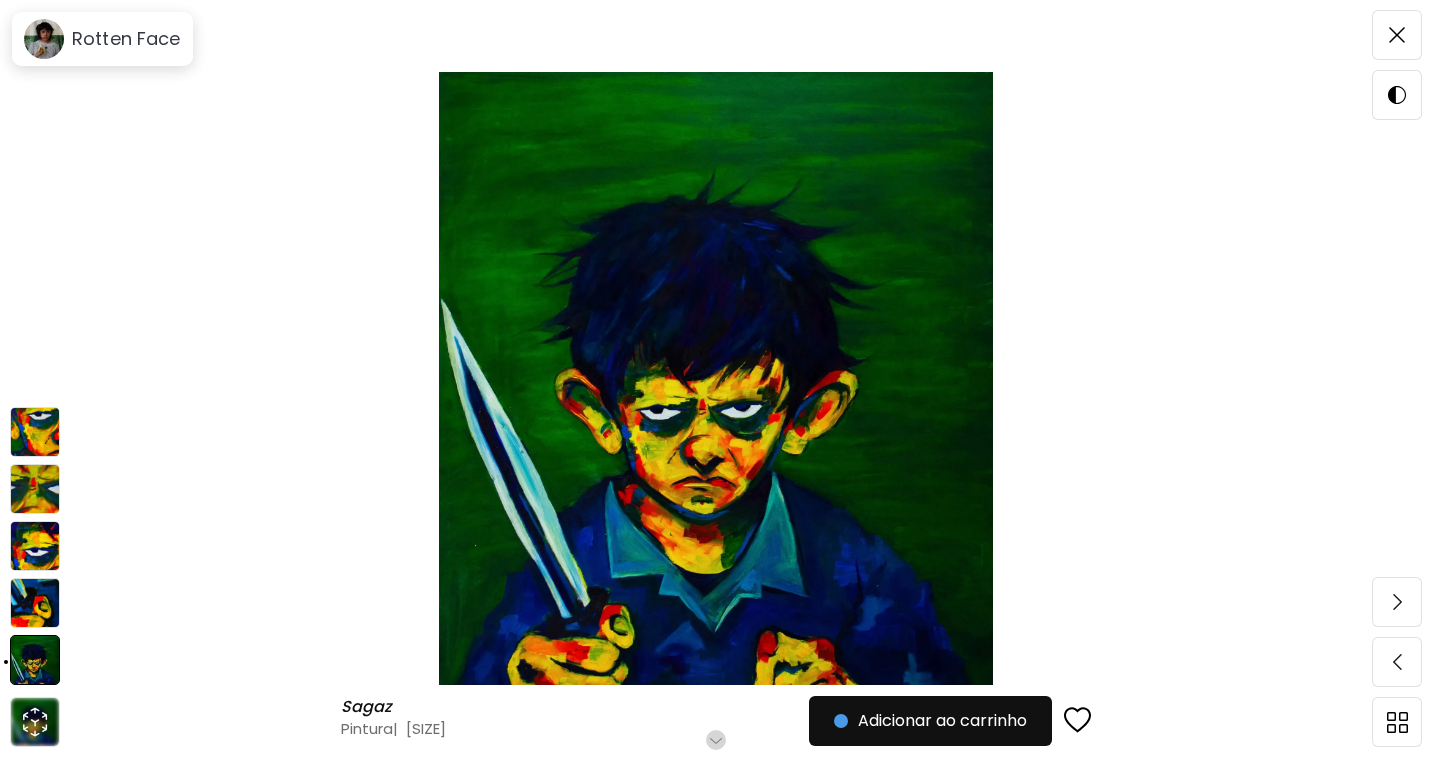 click at bounding box center [35, 603] 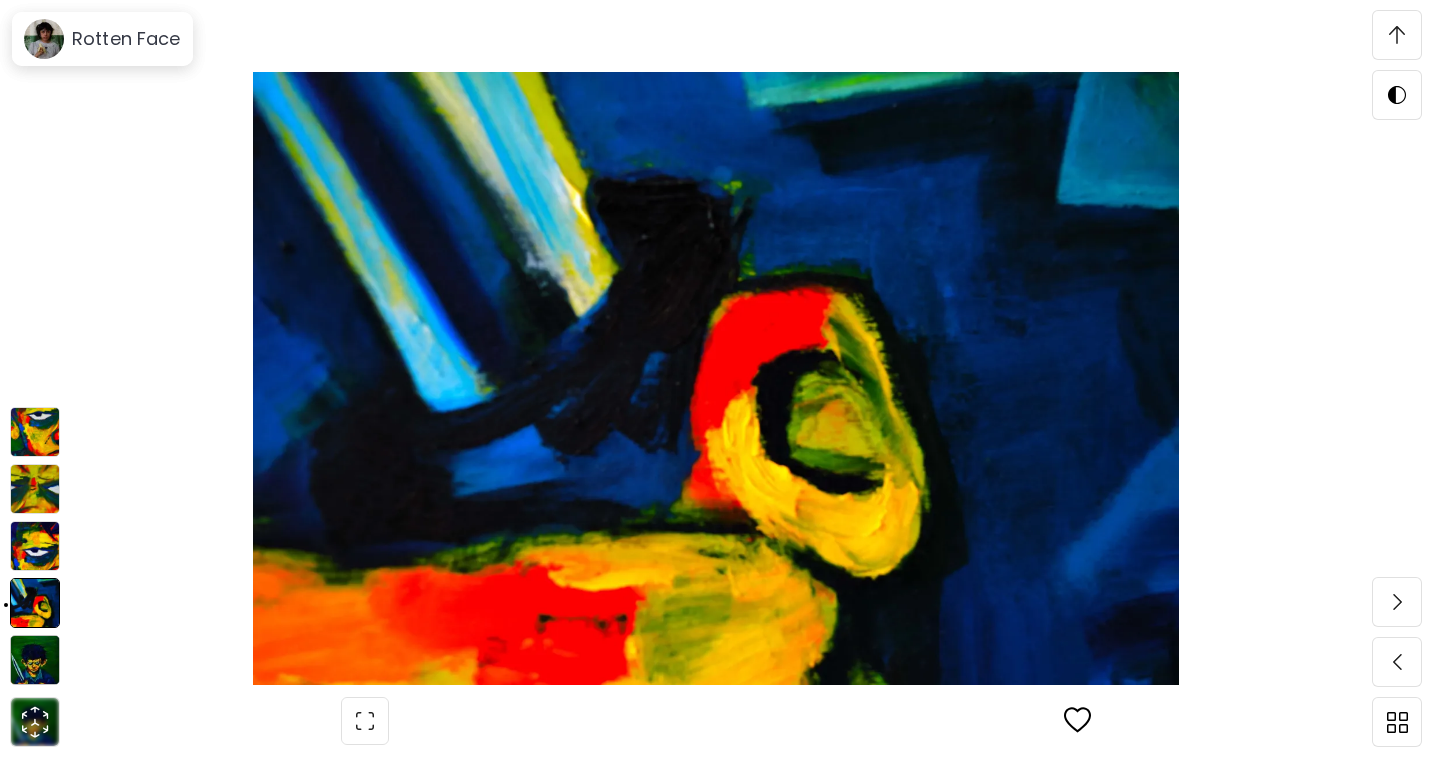 click at bounding box center [35, 546] 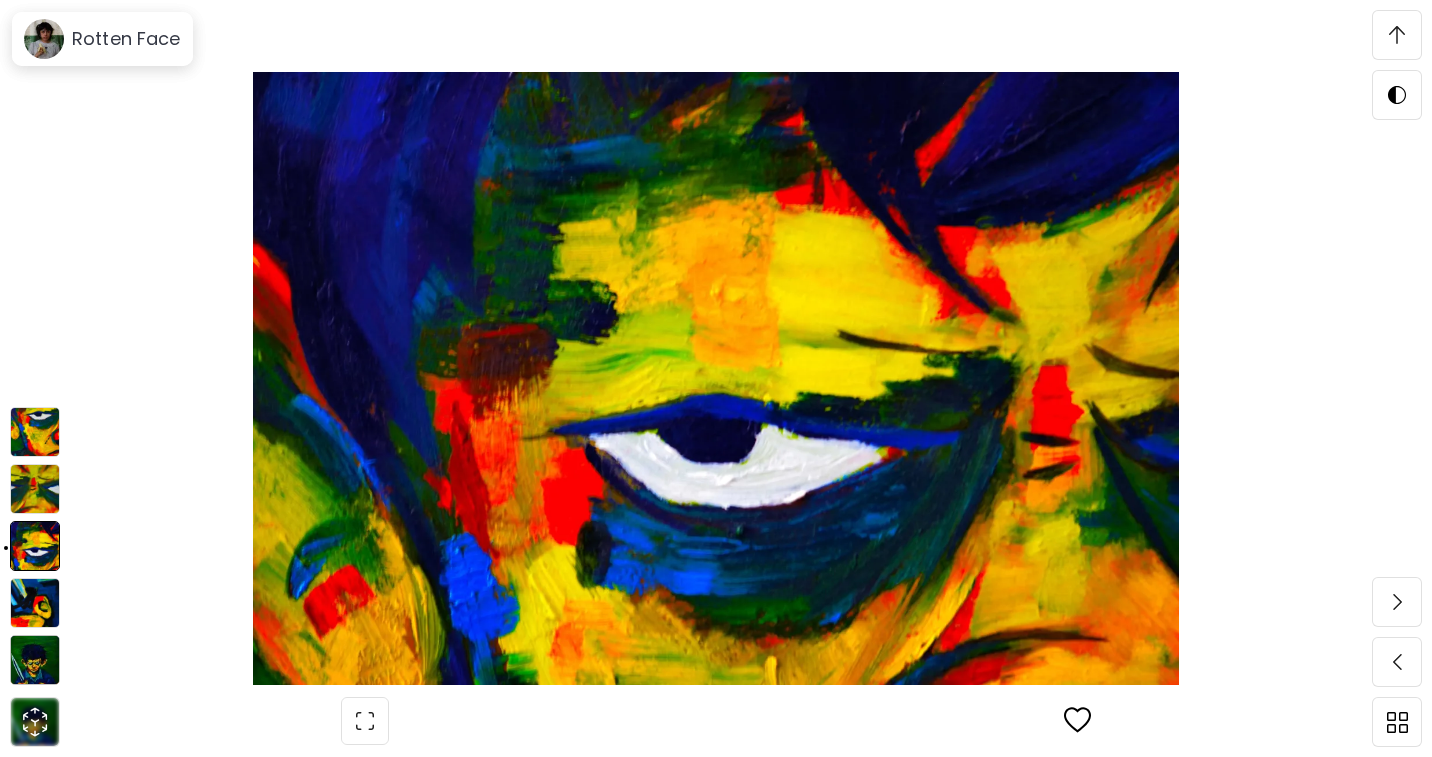 click at bounding box center (35, 489) 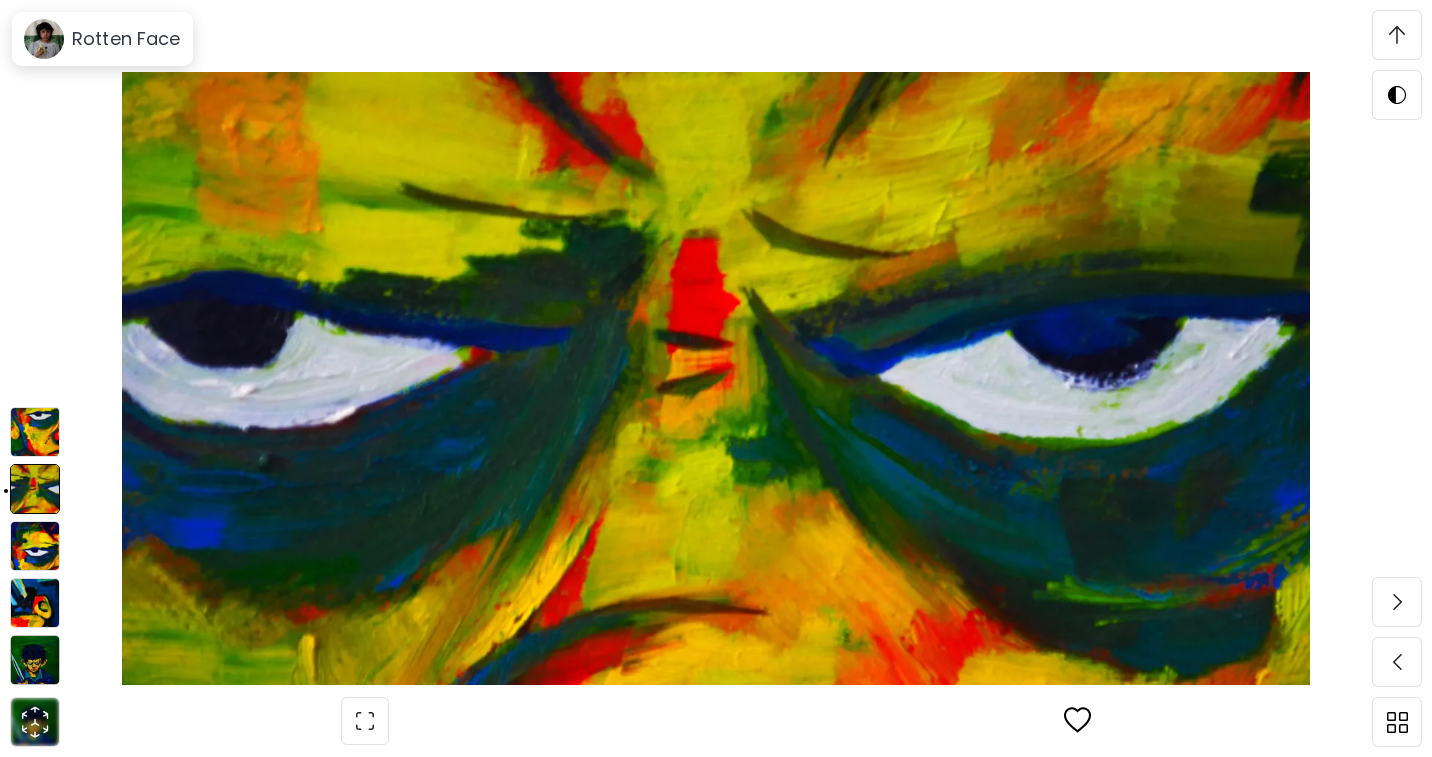 click at bounding box center (35, 432) 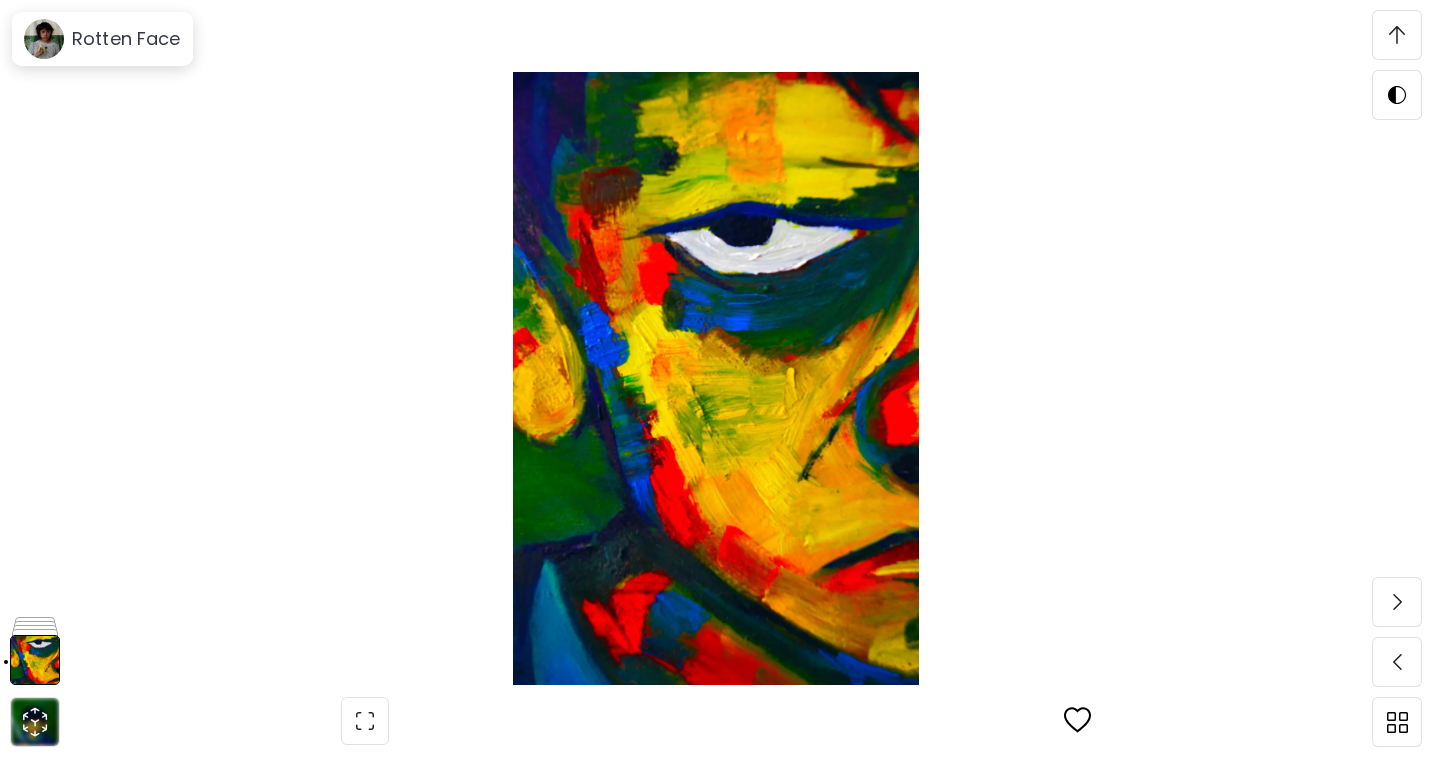 click at bounding box center [1397, 35] 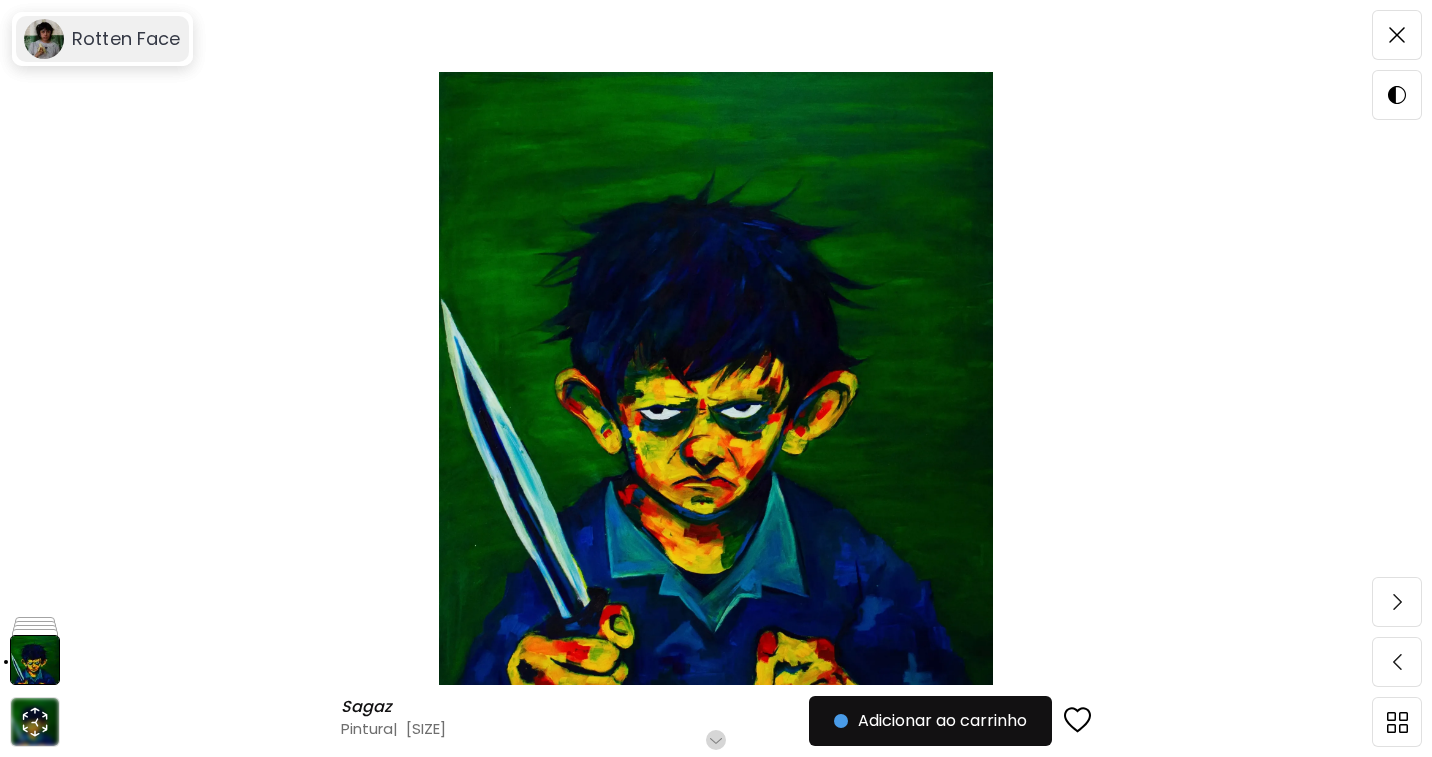 click on "Rotten Face" at bounding box center [126, 39] 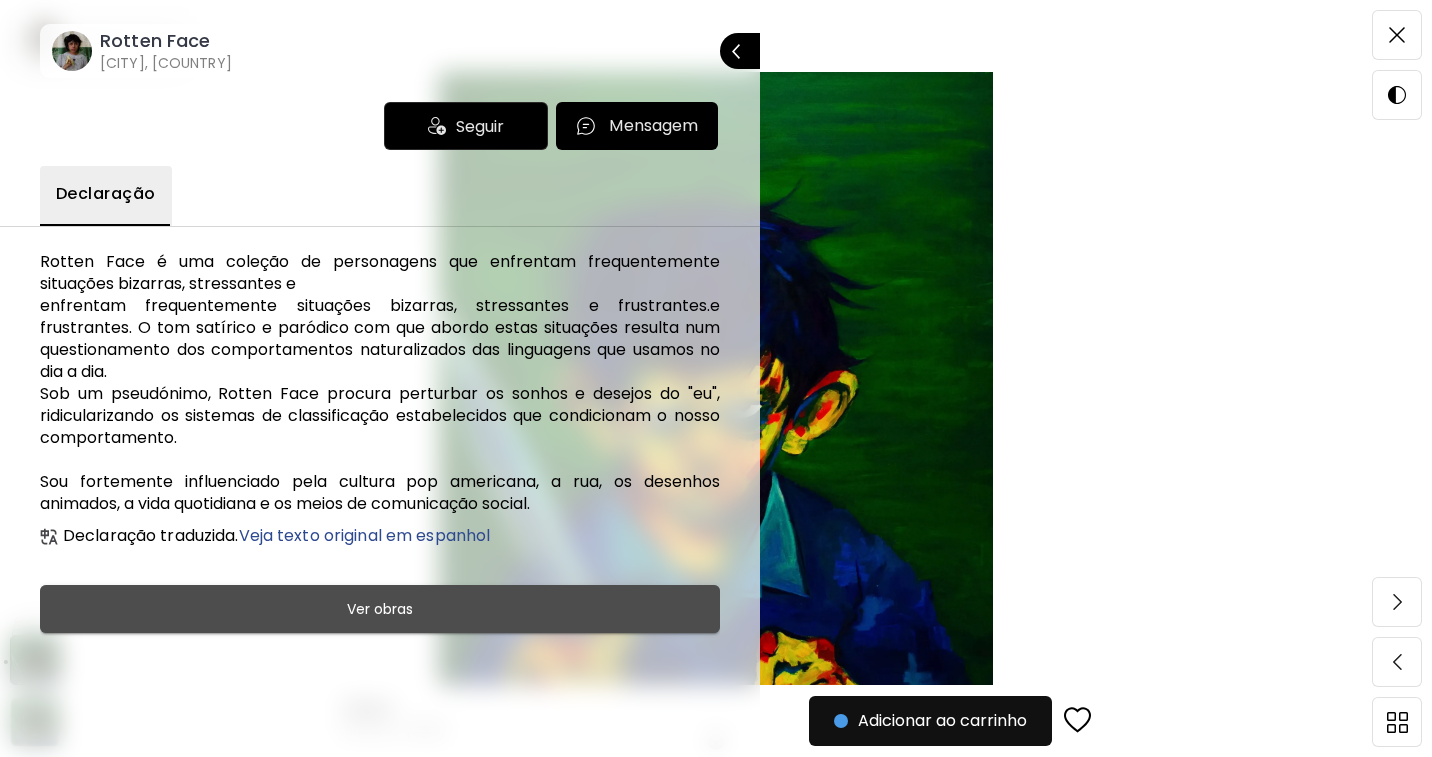 click on "Ver obras" at bounding box center [380, 609] 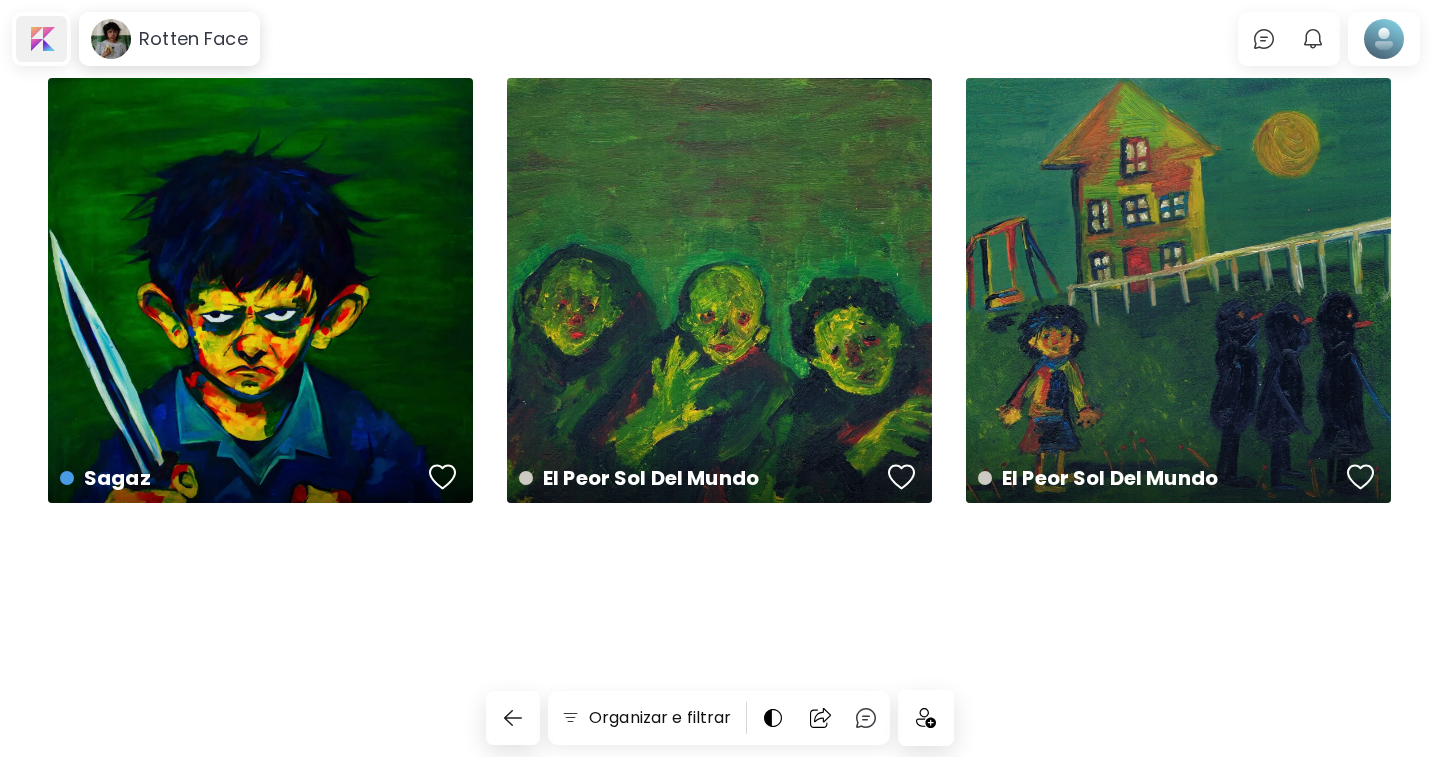 click at bounding box center (41, 39) 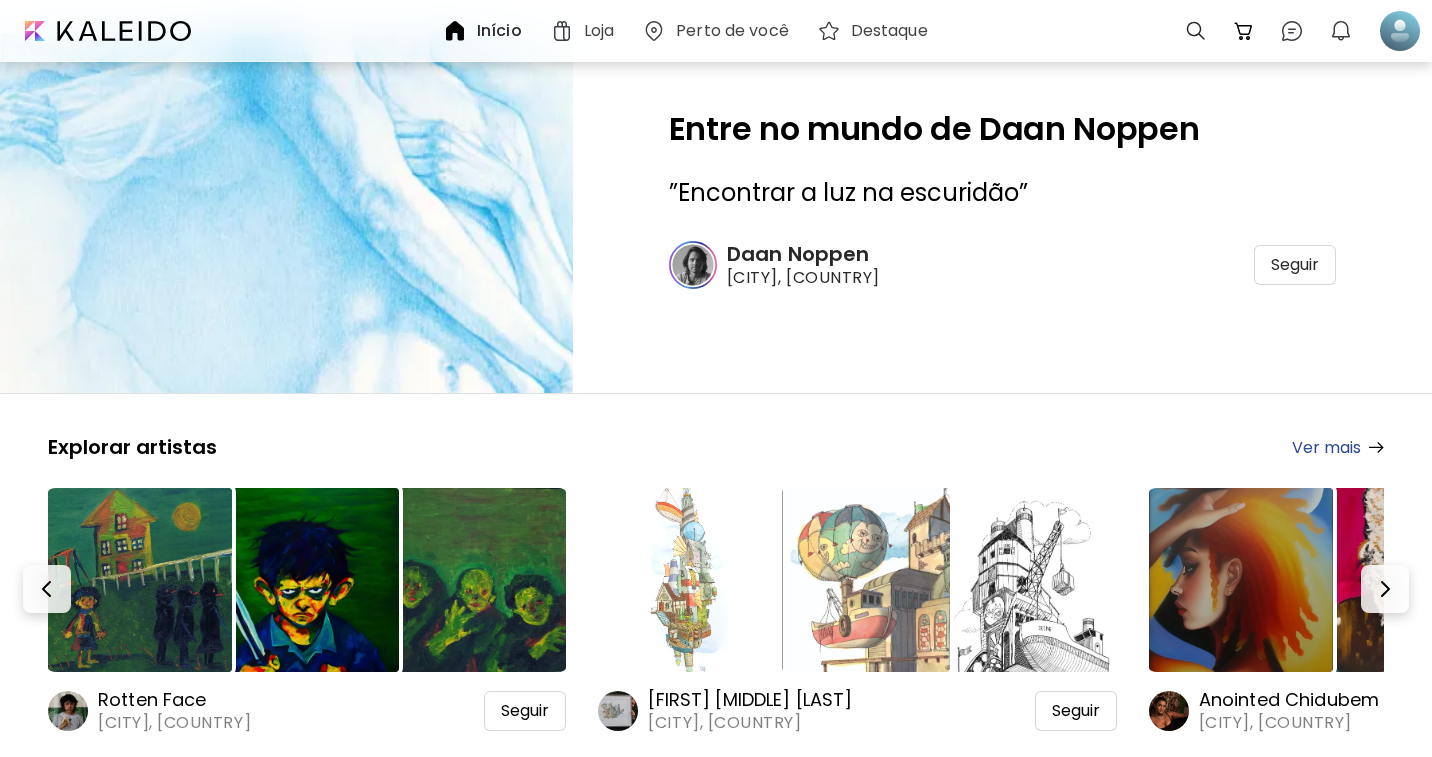 scroll, scrollTop: 200, scrollLeft: 0, axis: vertical 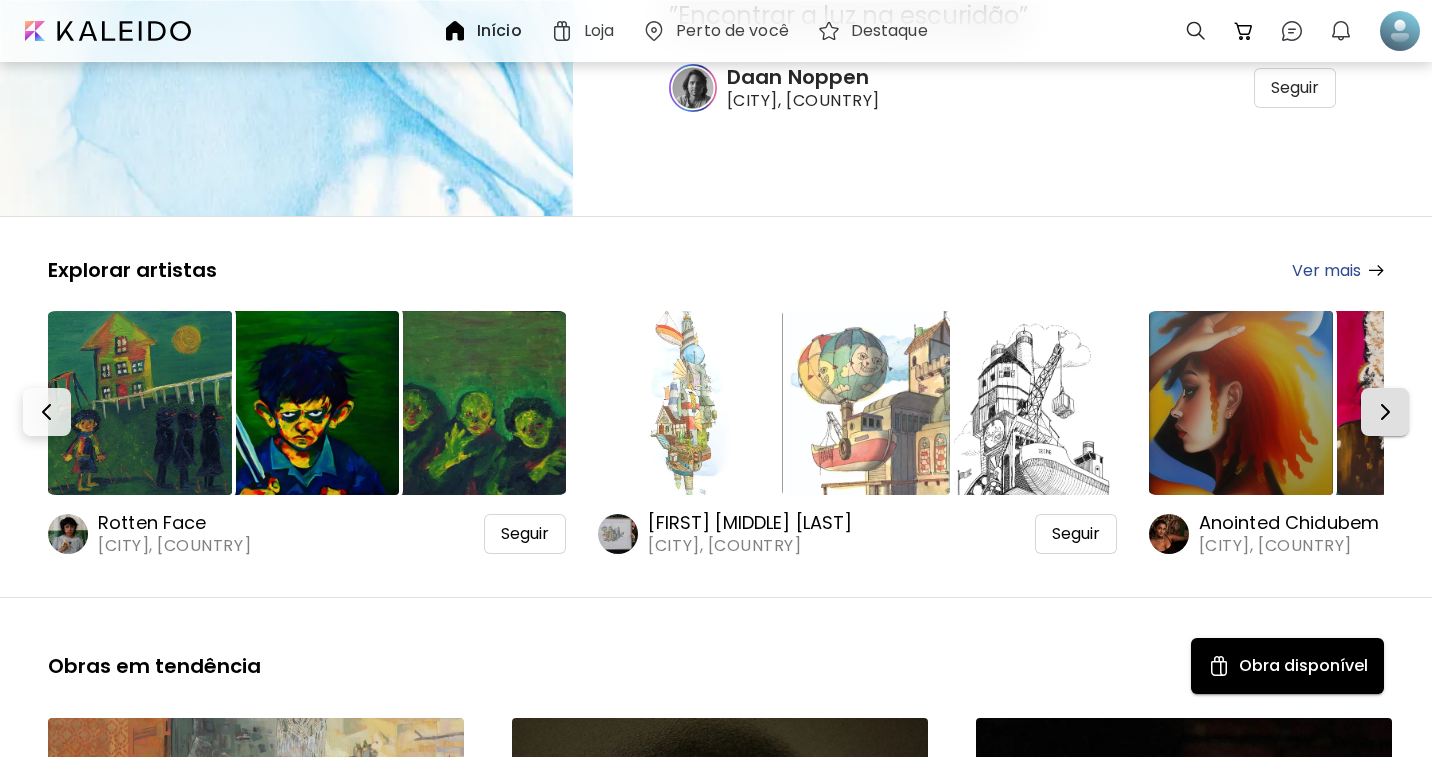 click at bounding box center (1385, 412) 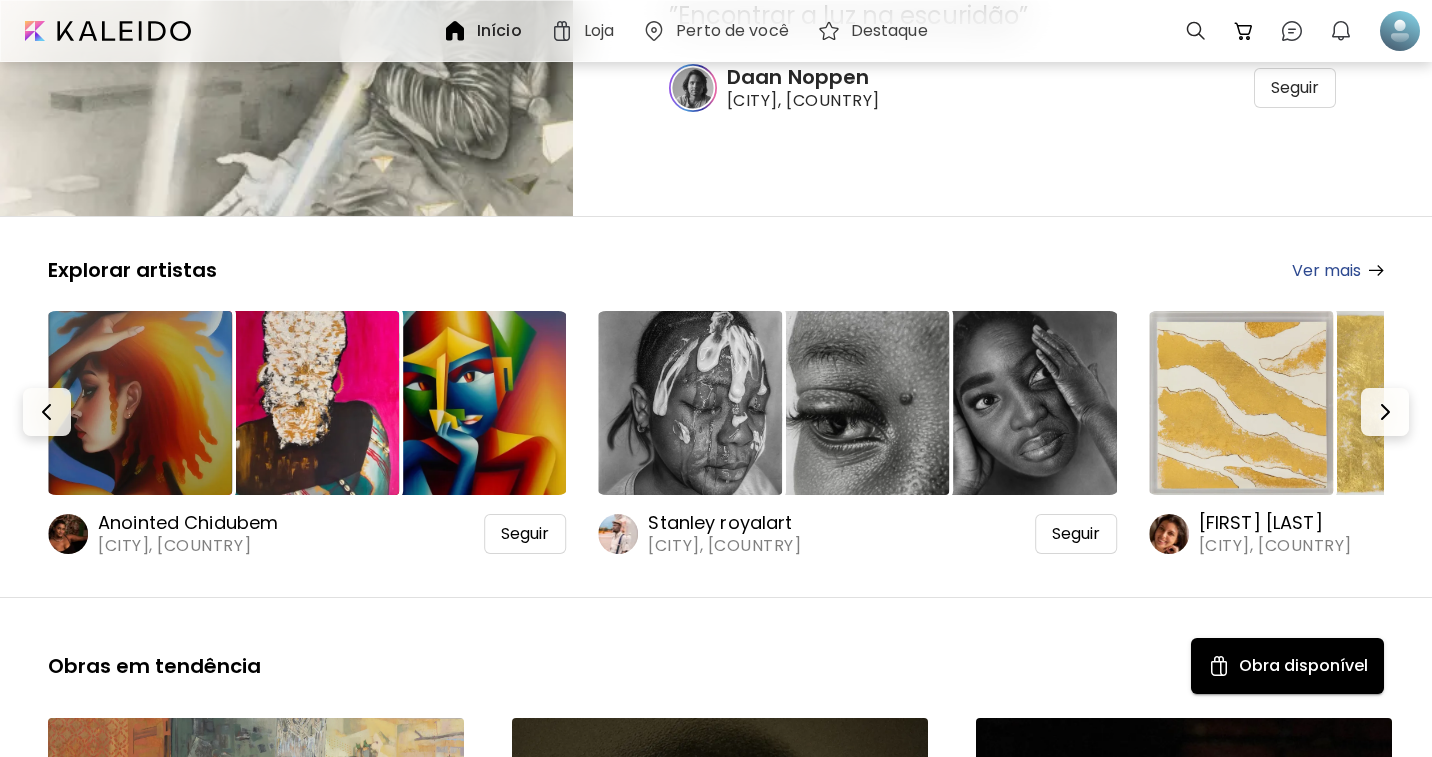 click on "Stanley royalart" at bounding box center [726, 523] 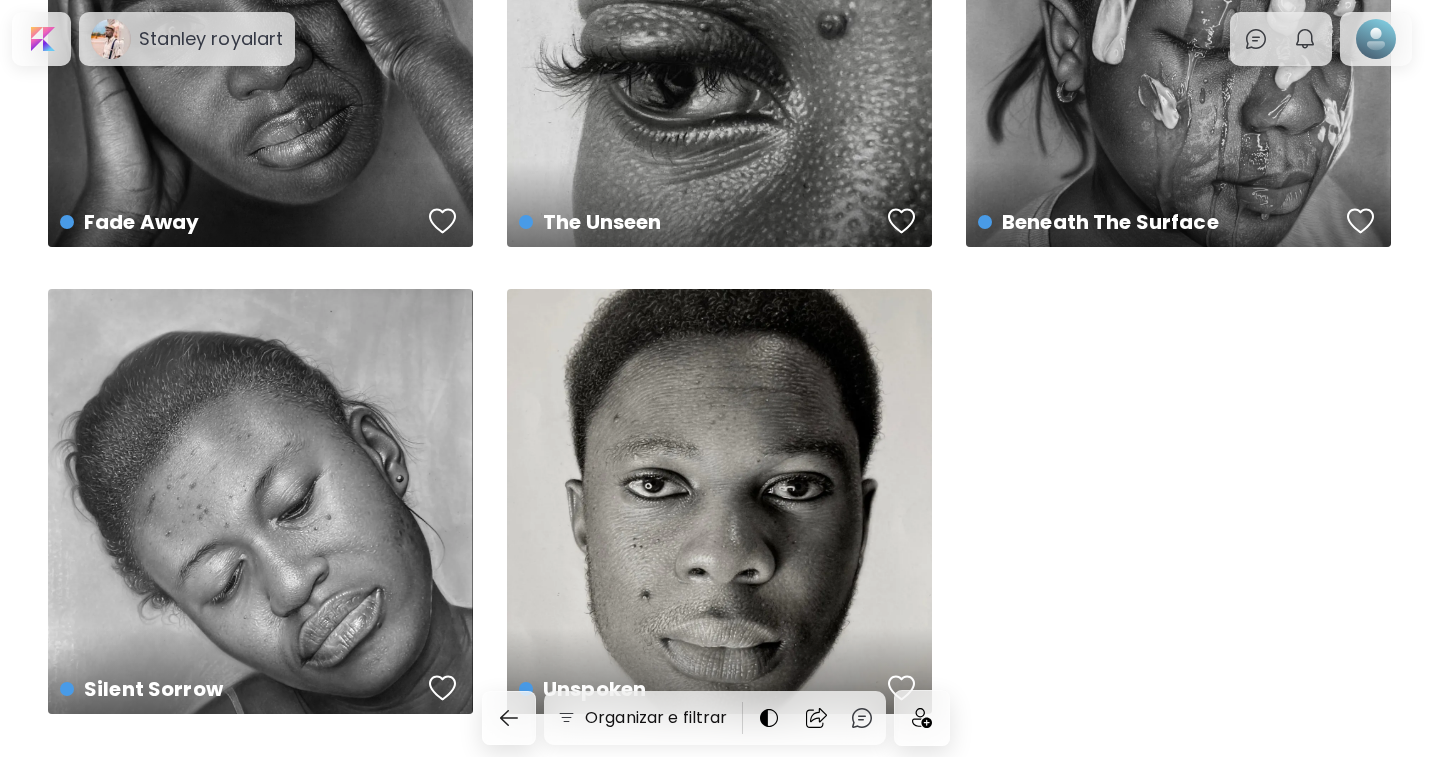 scroll, scrollTop: 0, scrollLeft: 0, axis: both 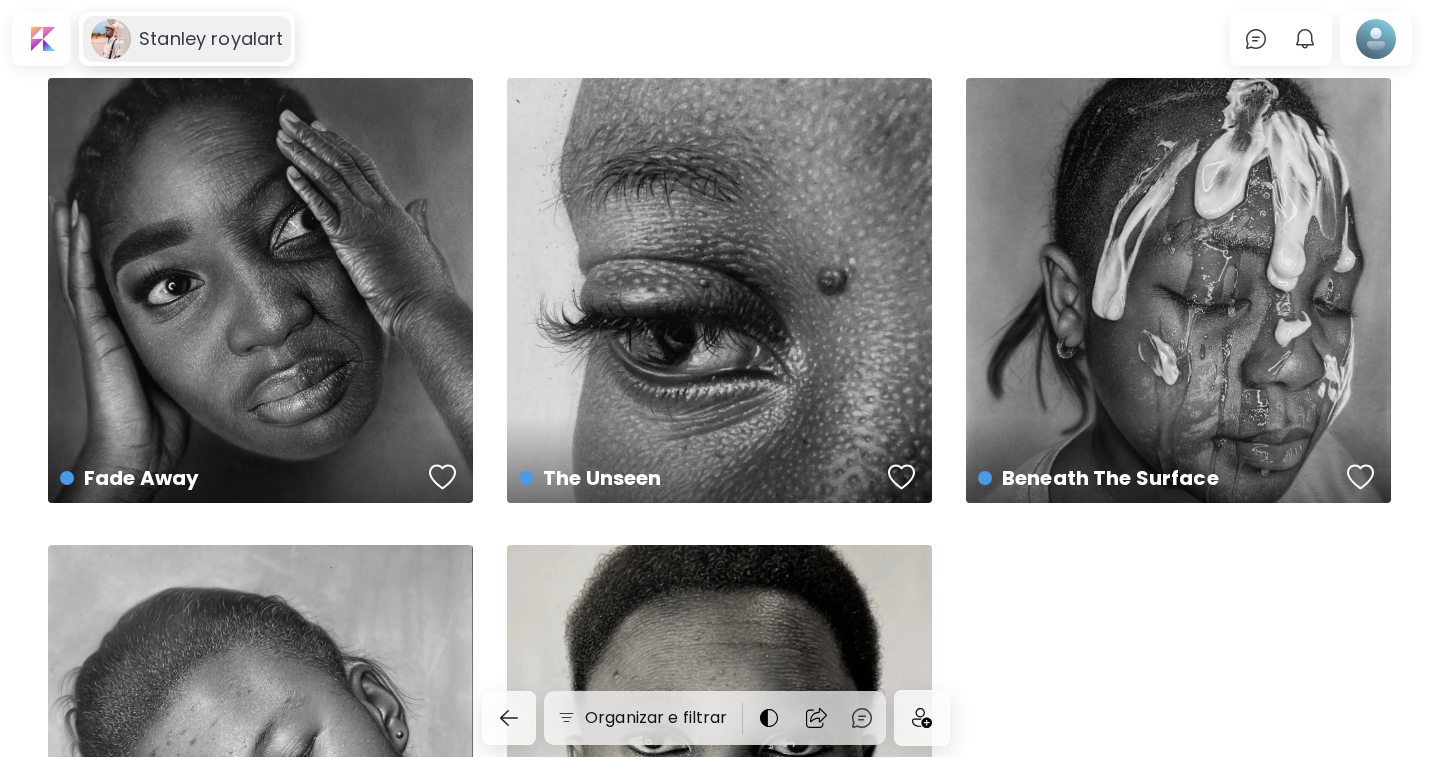 click on "Stanley royalart" at bounding box center [211, 39] 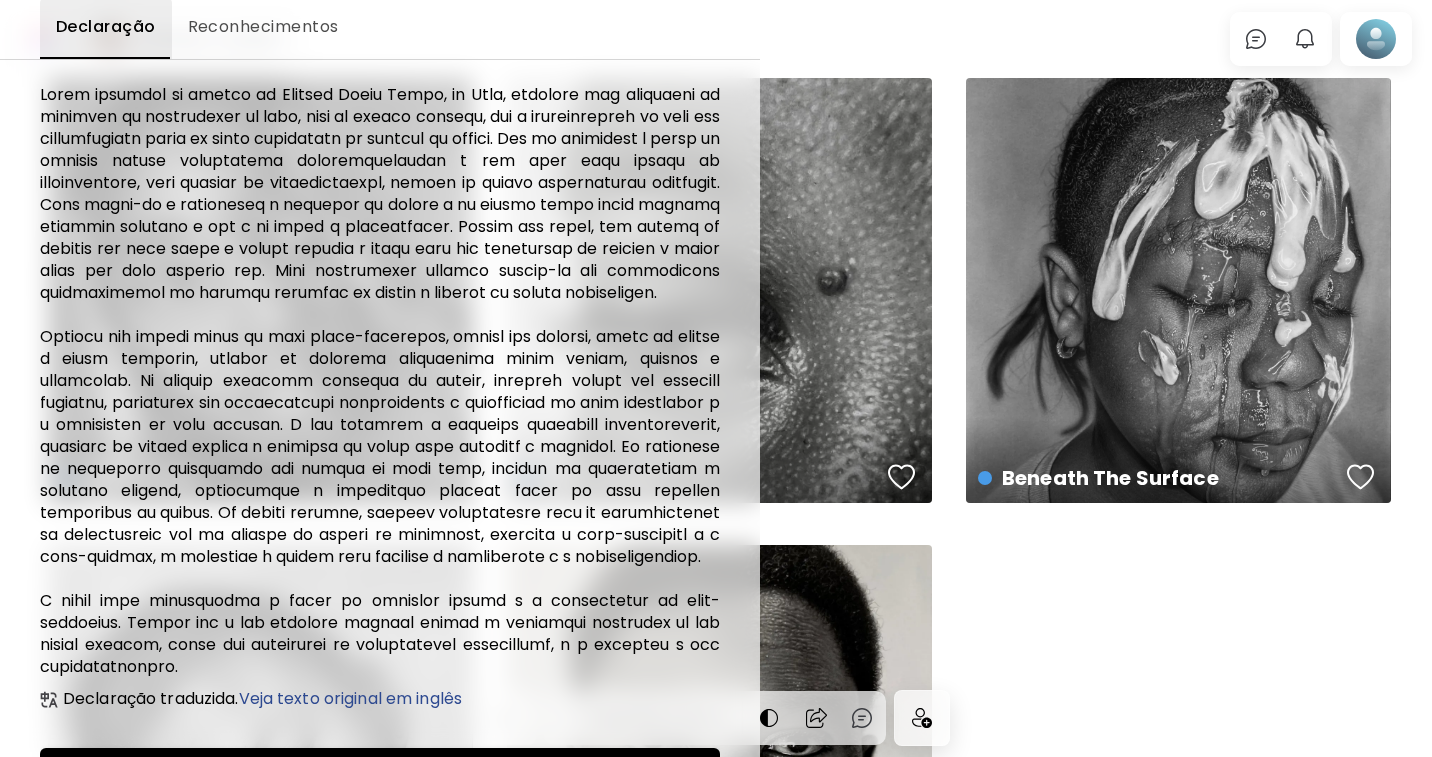 scroll, scrollTop: 300, scrollLeft: 0, axis: vertical 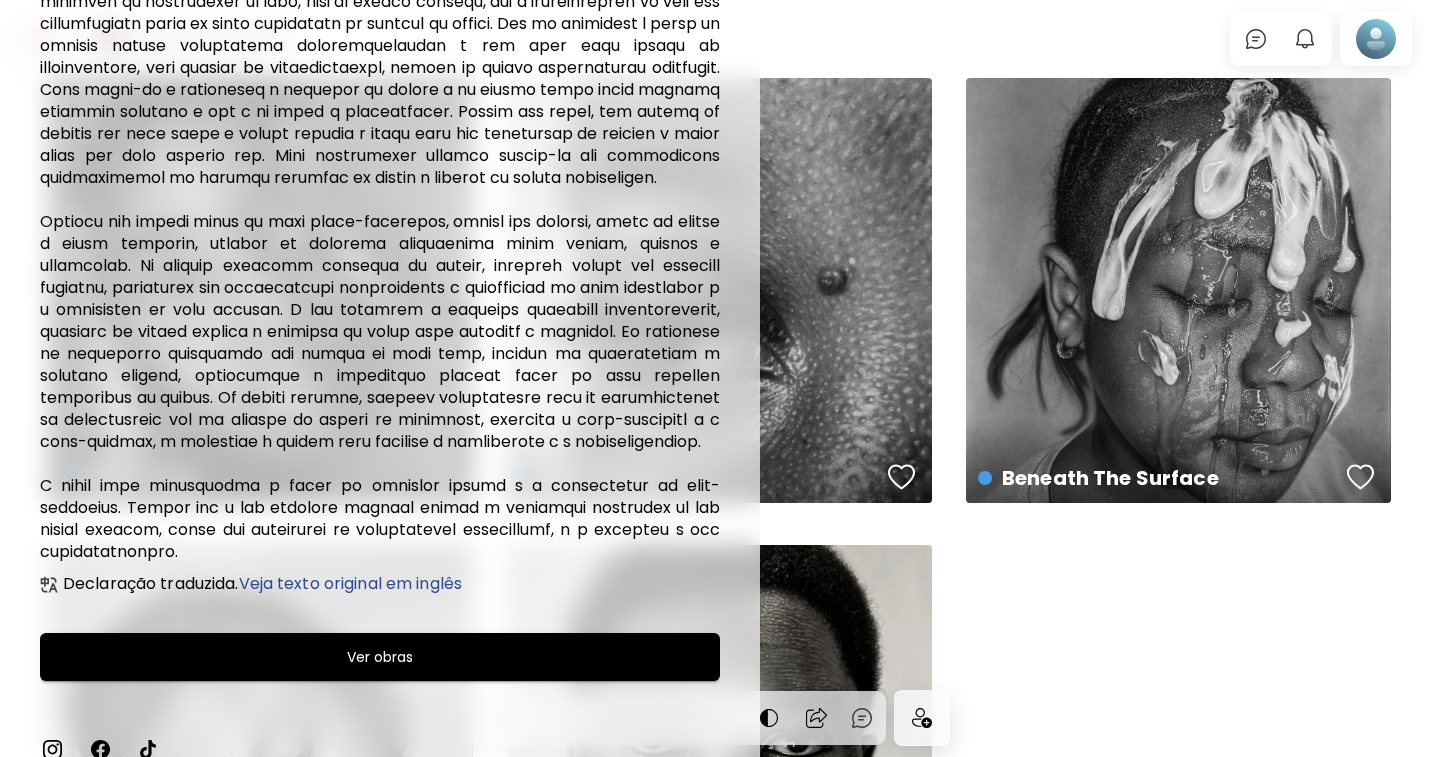 click on "Ver obras" at bounding box center (380, 657) 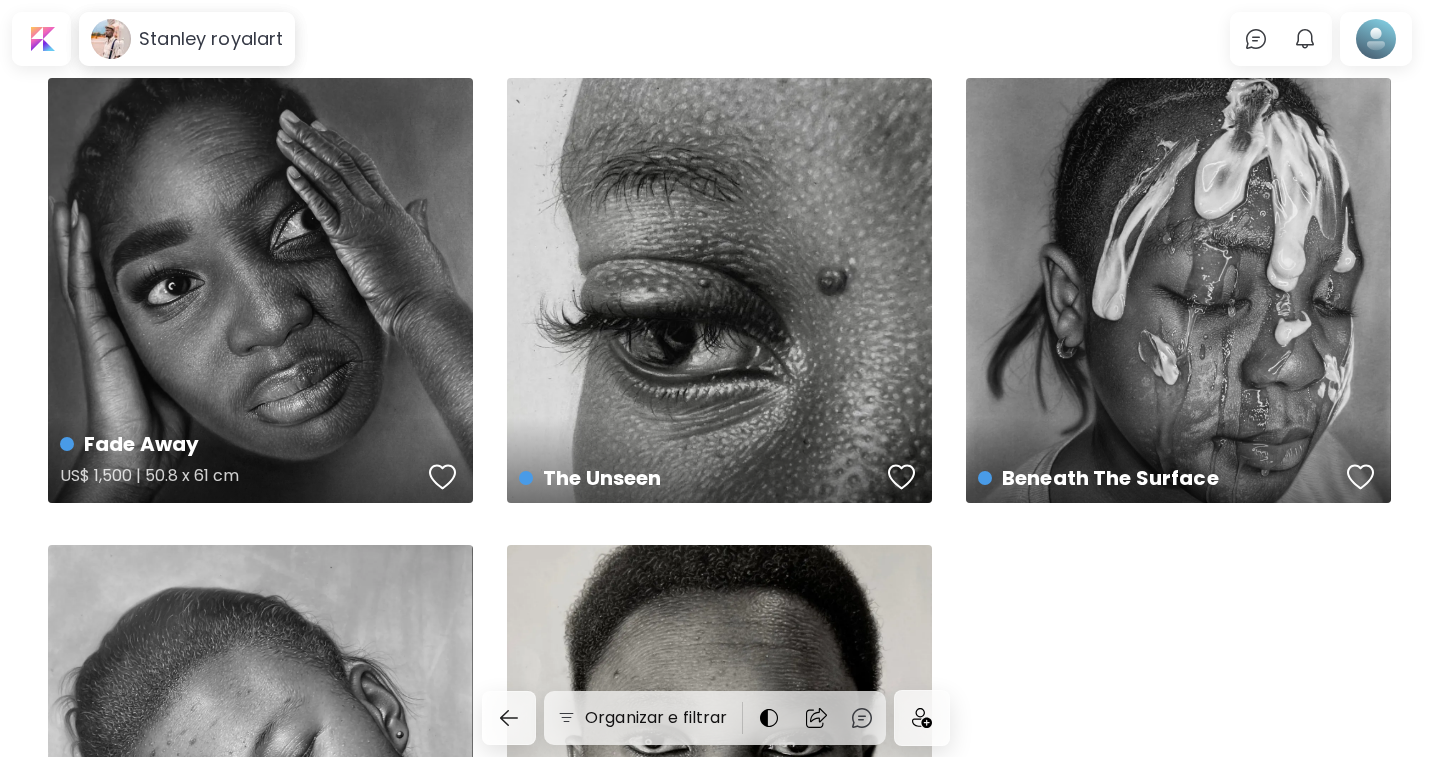 click on "Fade Away [CURRENCY] [PRICE]  |  [SIZE]" at bounding box center [260, 290] 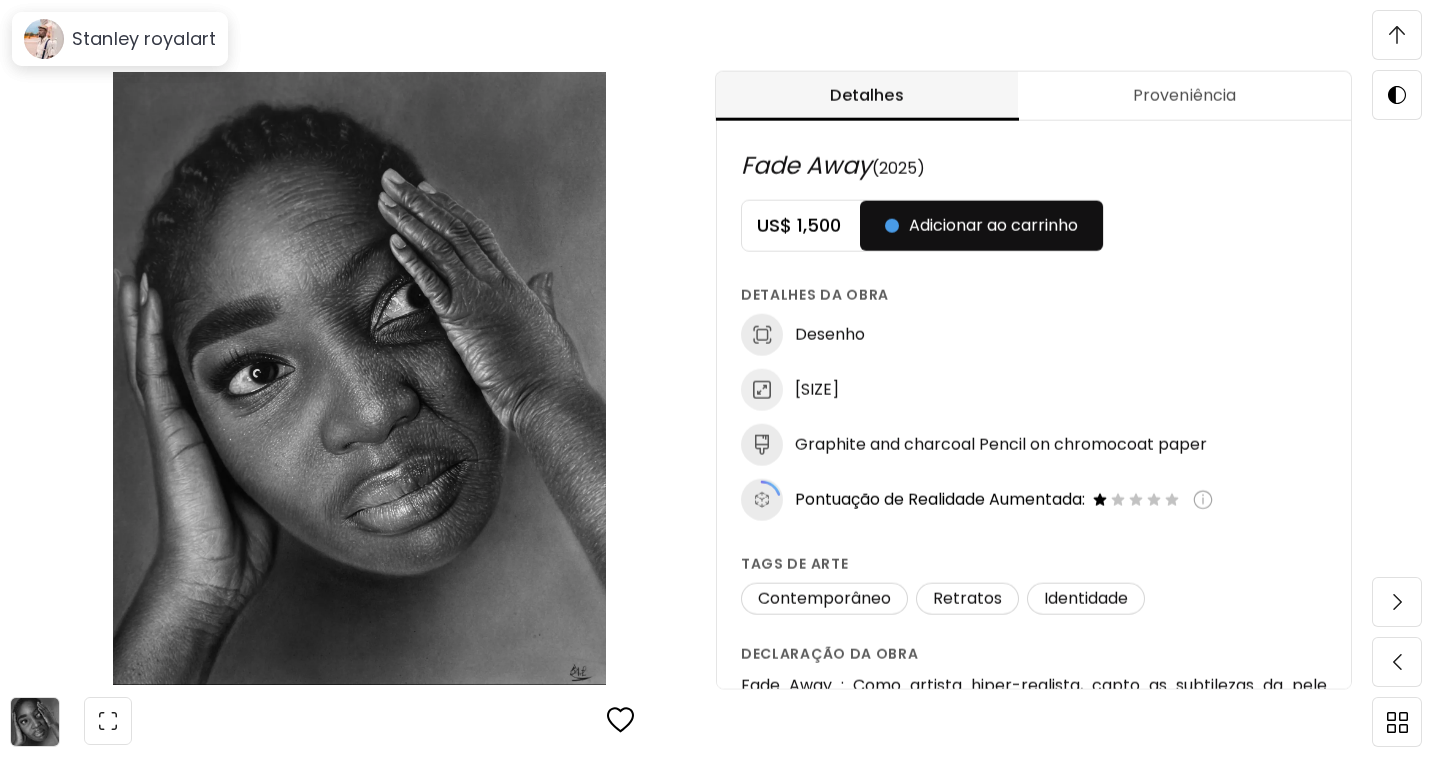 scroll, scrollTop: 1100, scrollLeft: 0, axis: vertical 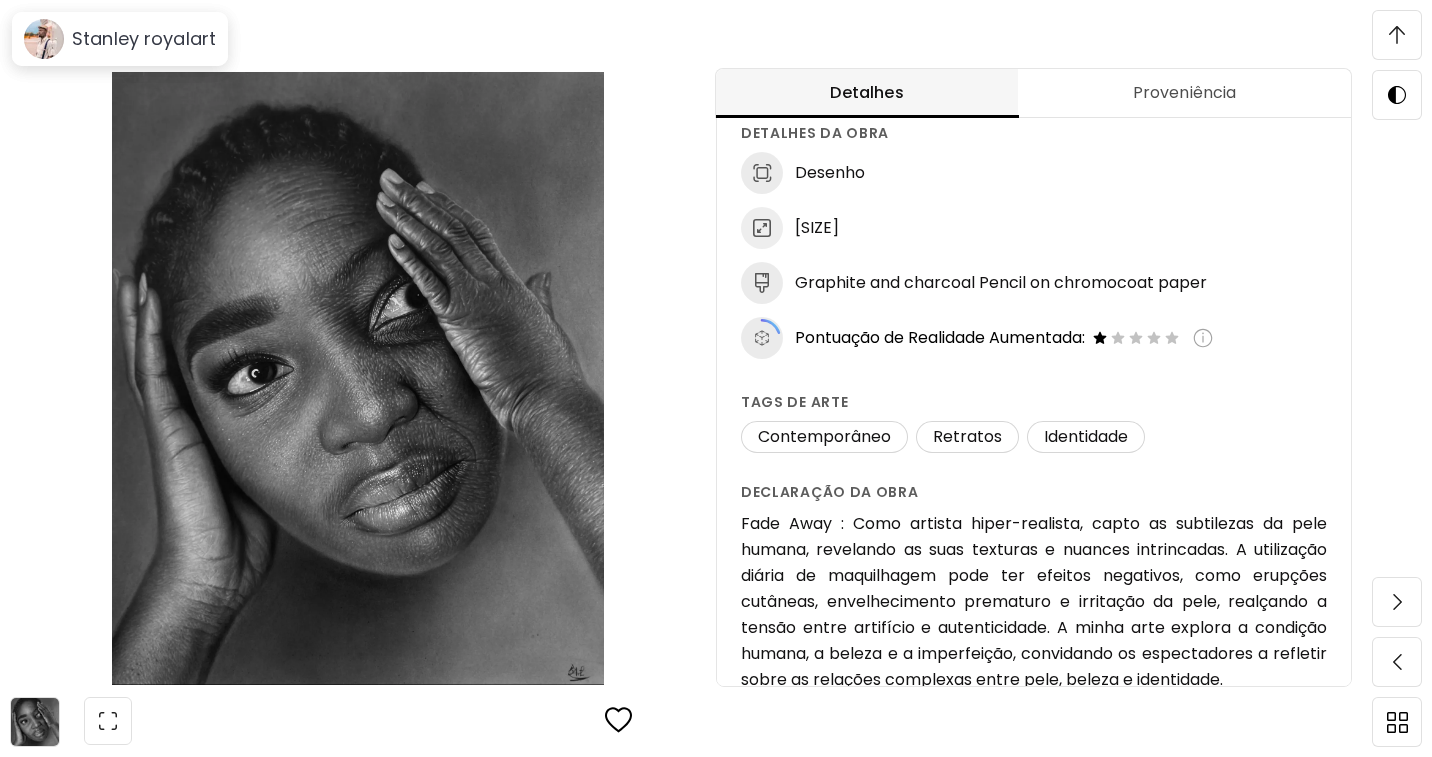 click at bounding box center [1397, 35] 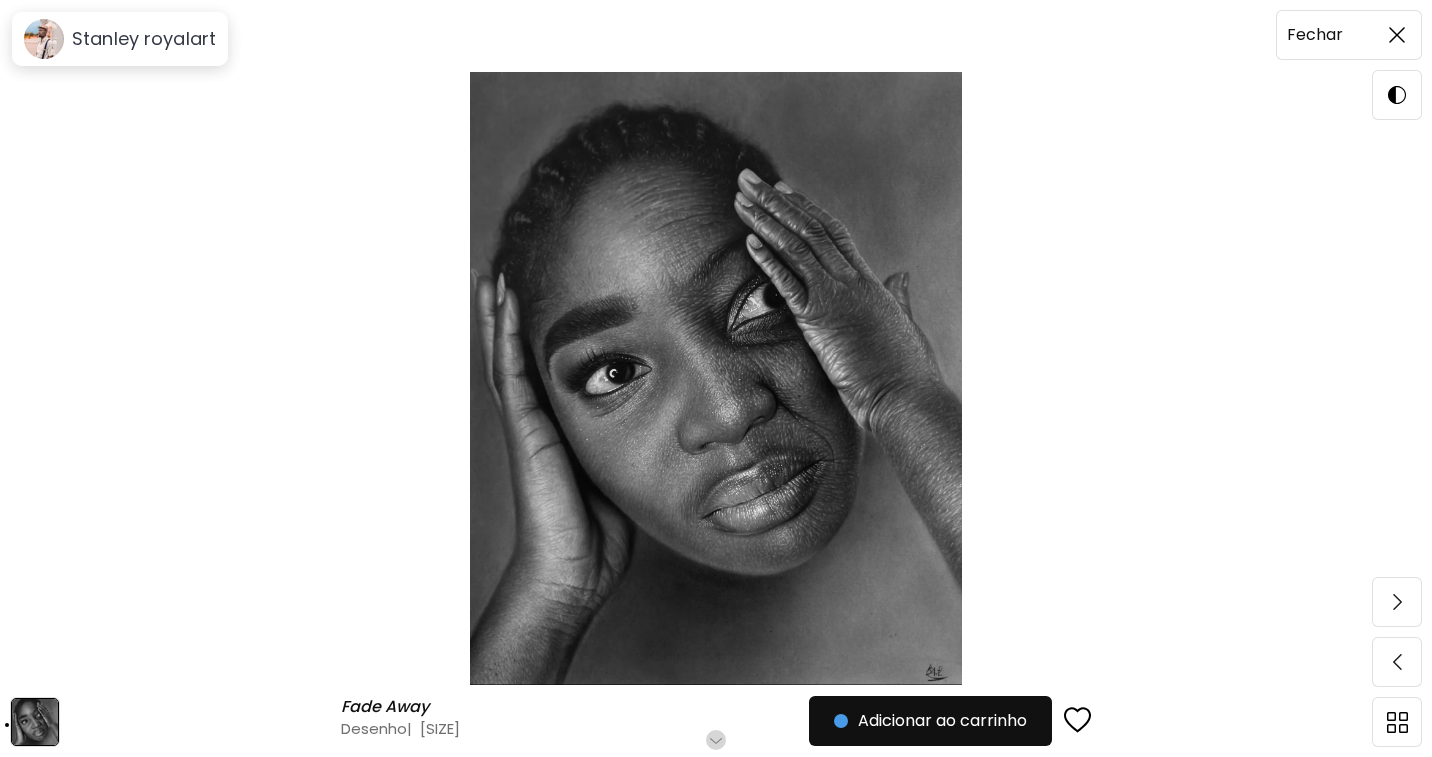 scroll, scrollTop: 0, scrollLeft: 0, axis: both 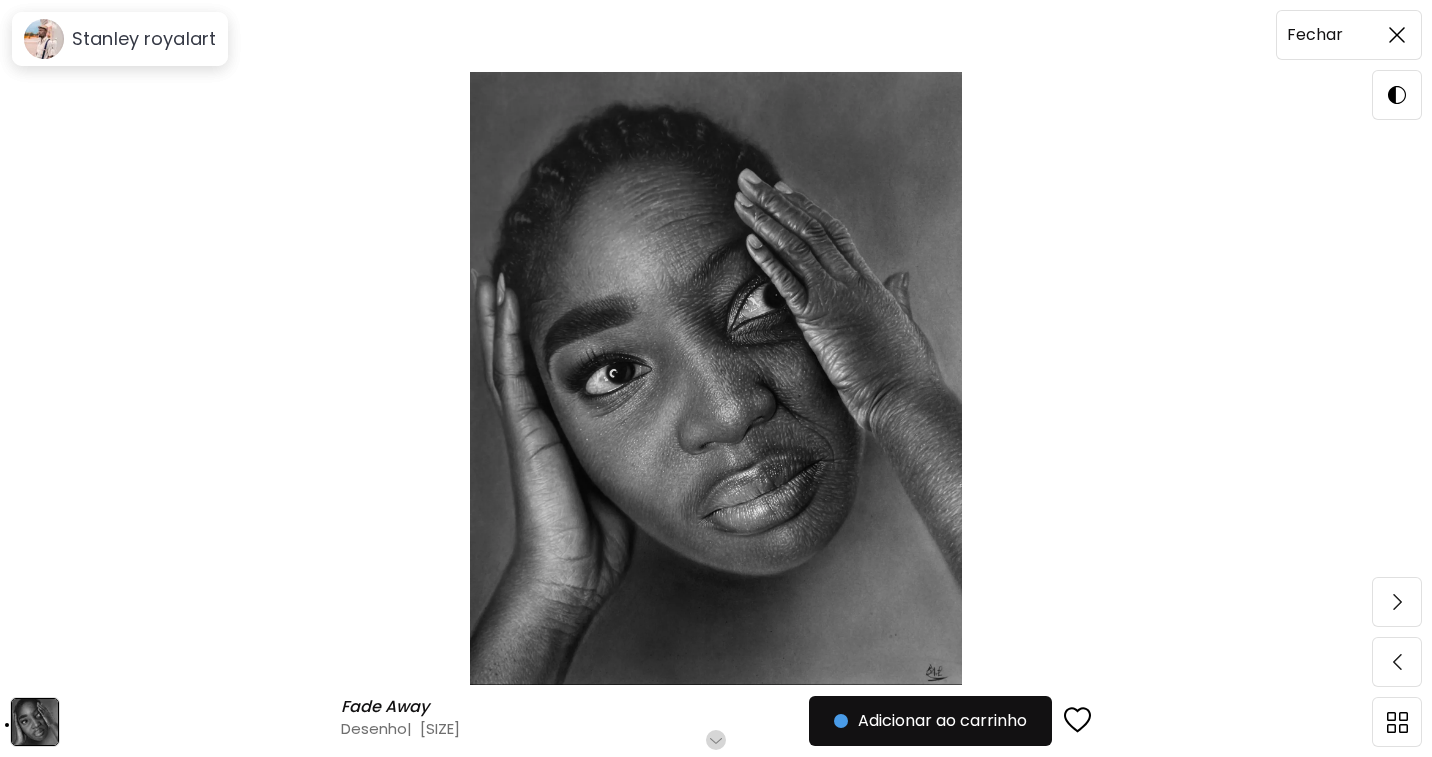 click at bounding box center (1397, 35) 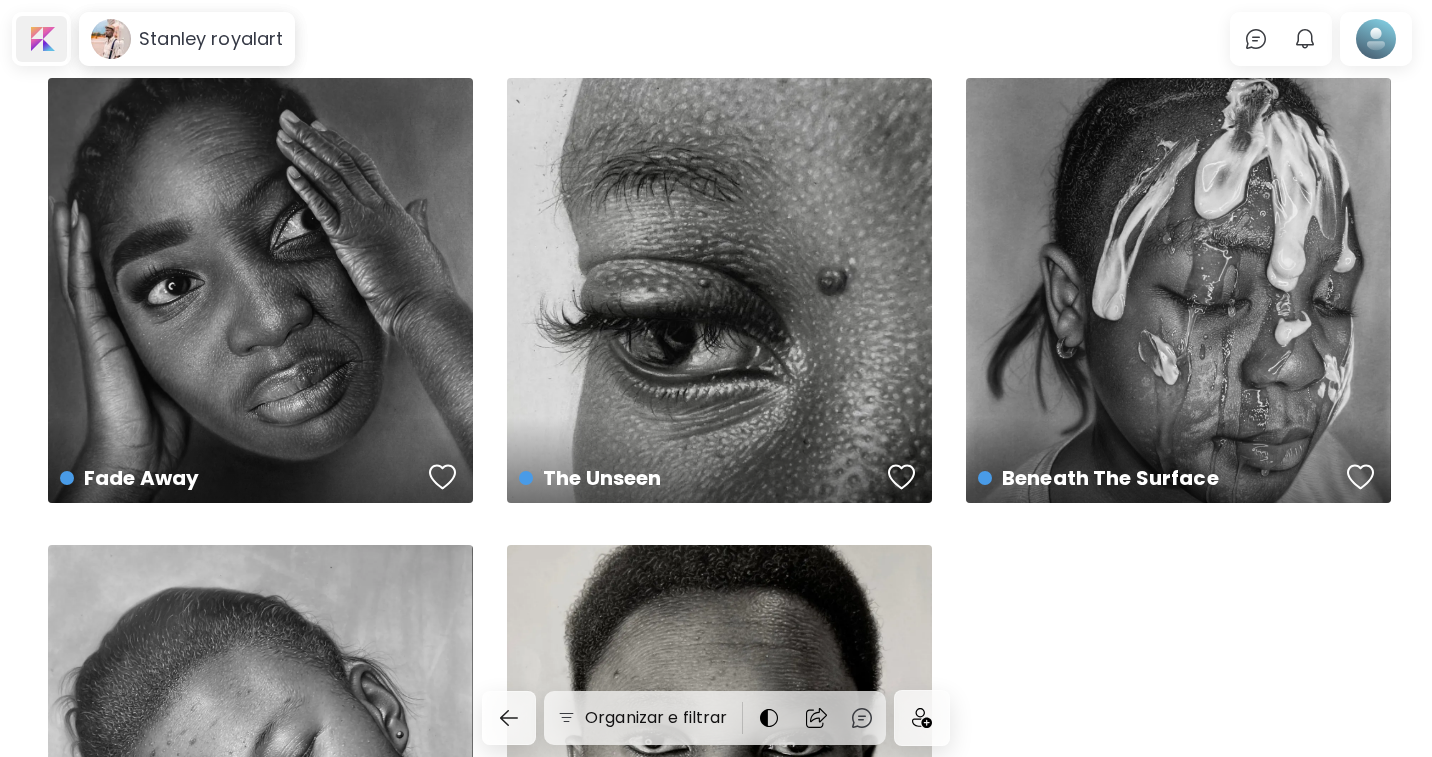 click at bounding box center [41, 39] 